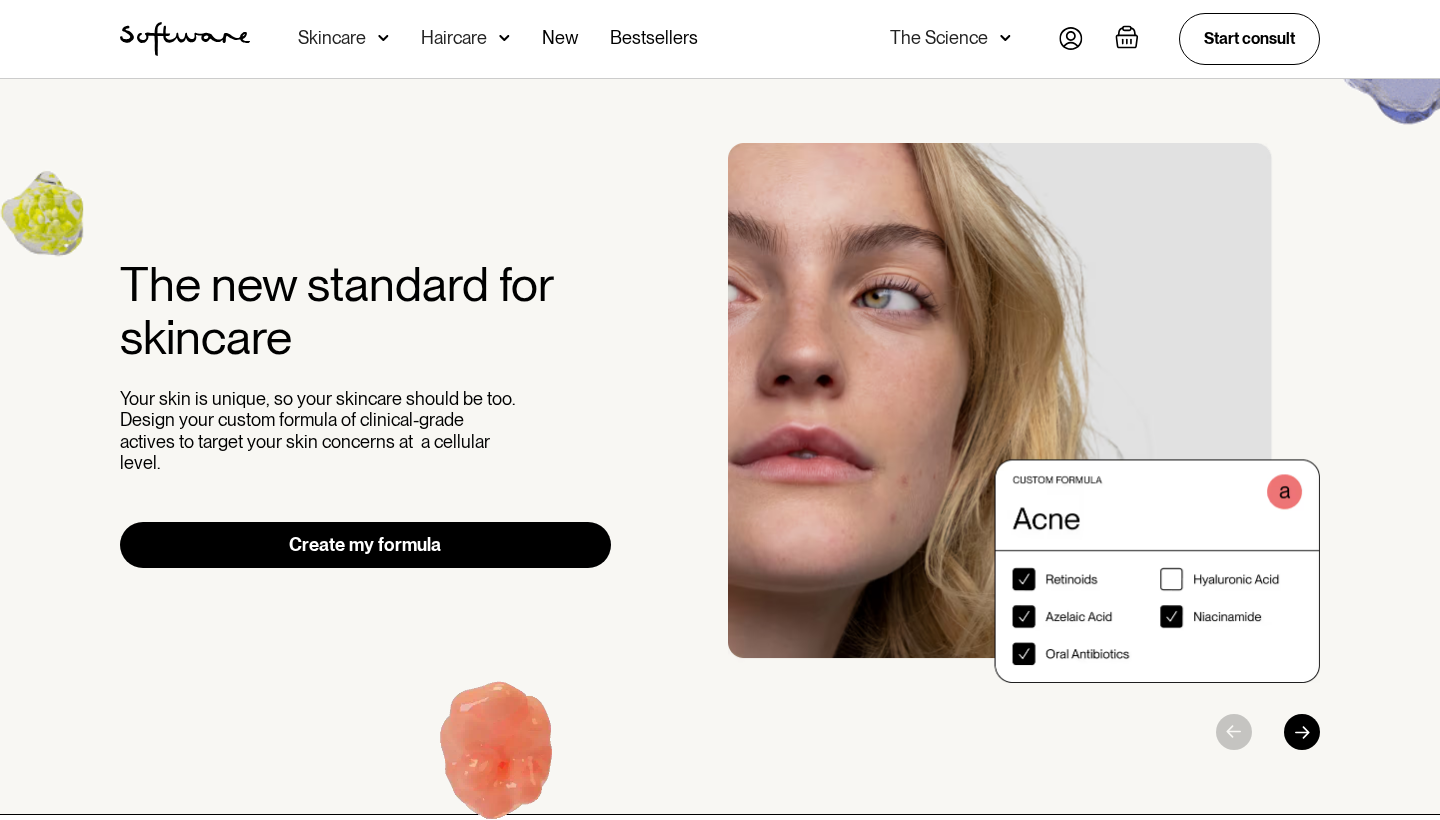 scroll, scrollTop: 0, scrollLeft: 0, axis: both 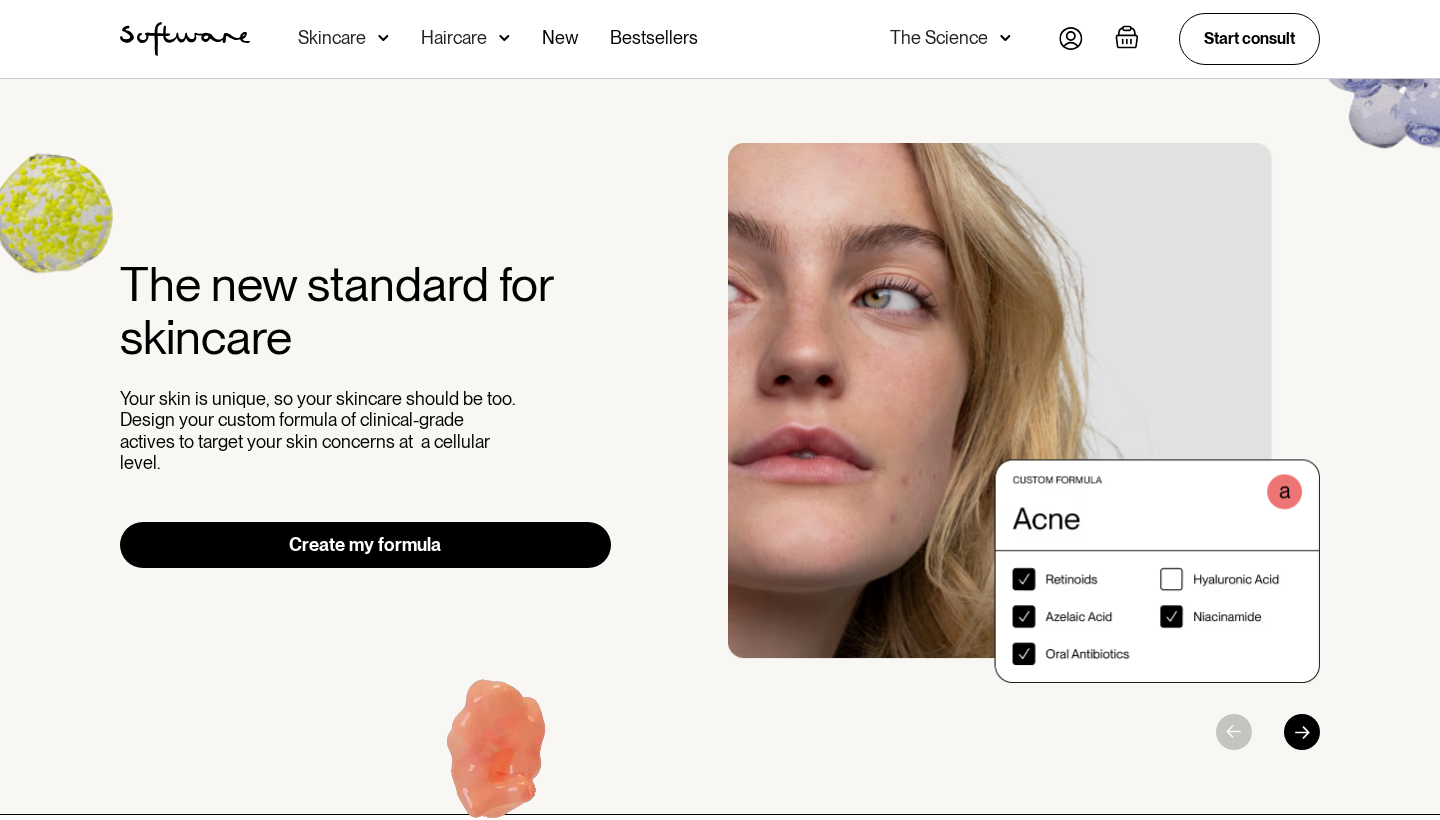 click at bounding box center [1071, 38] 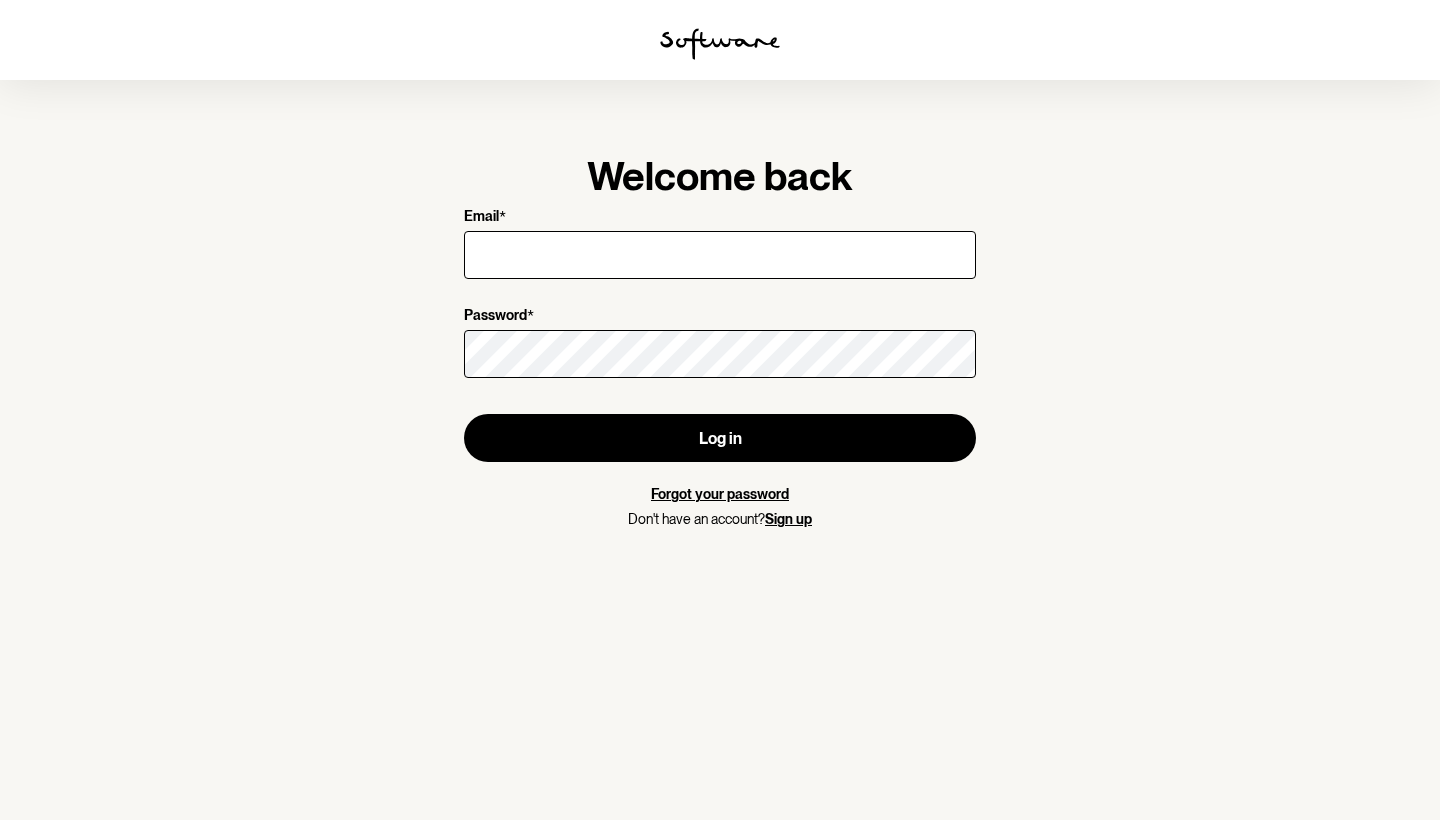 scroll, scrollTop: 0, scrollLeft: 0, axis: both 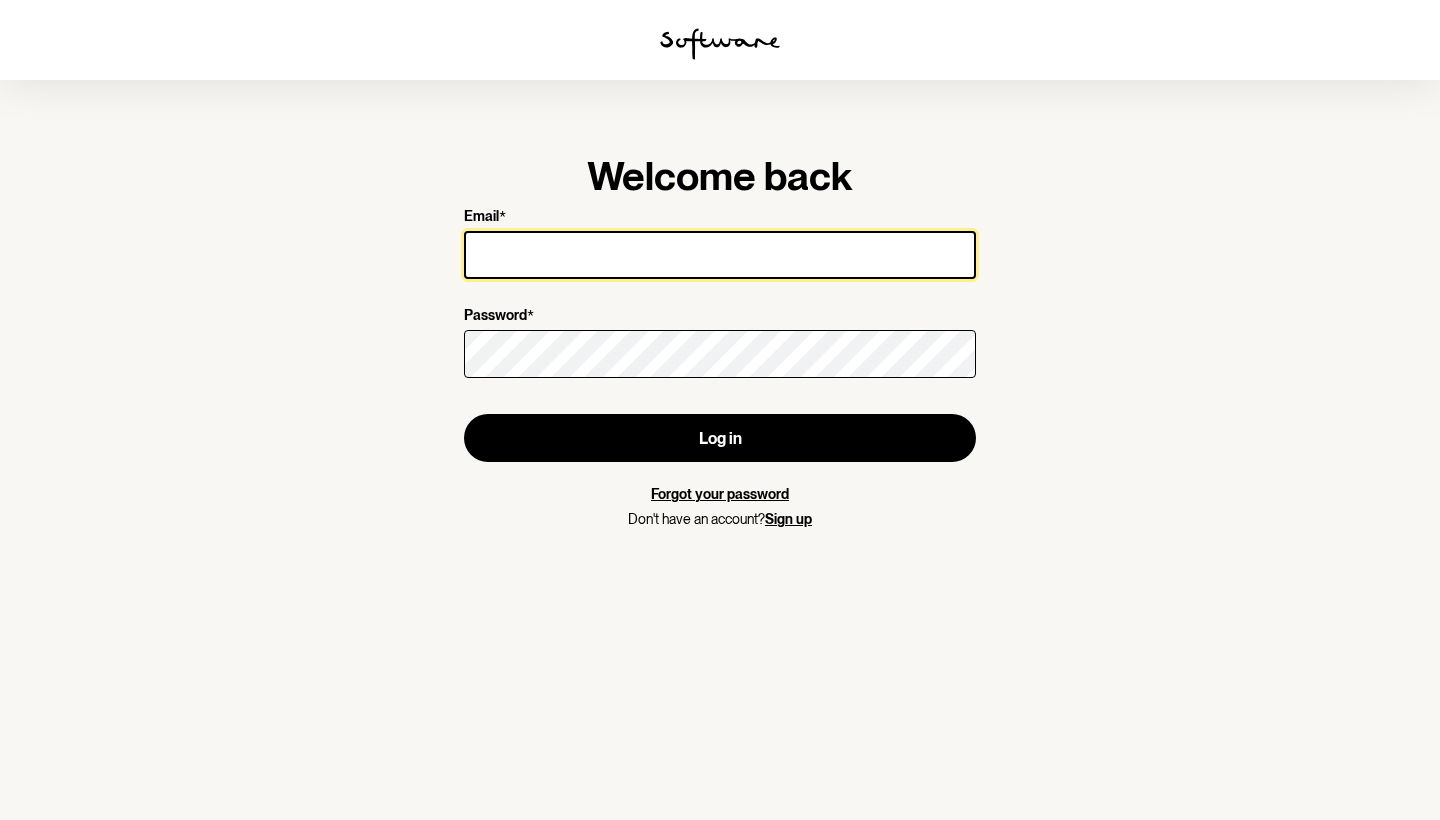 type on "[EMAIL]" 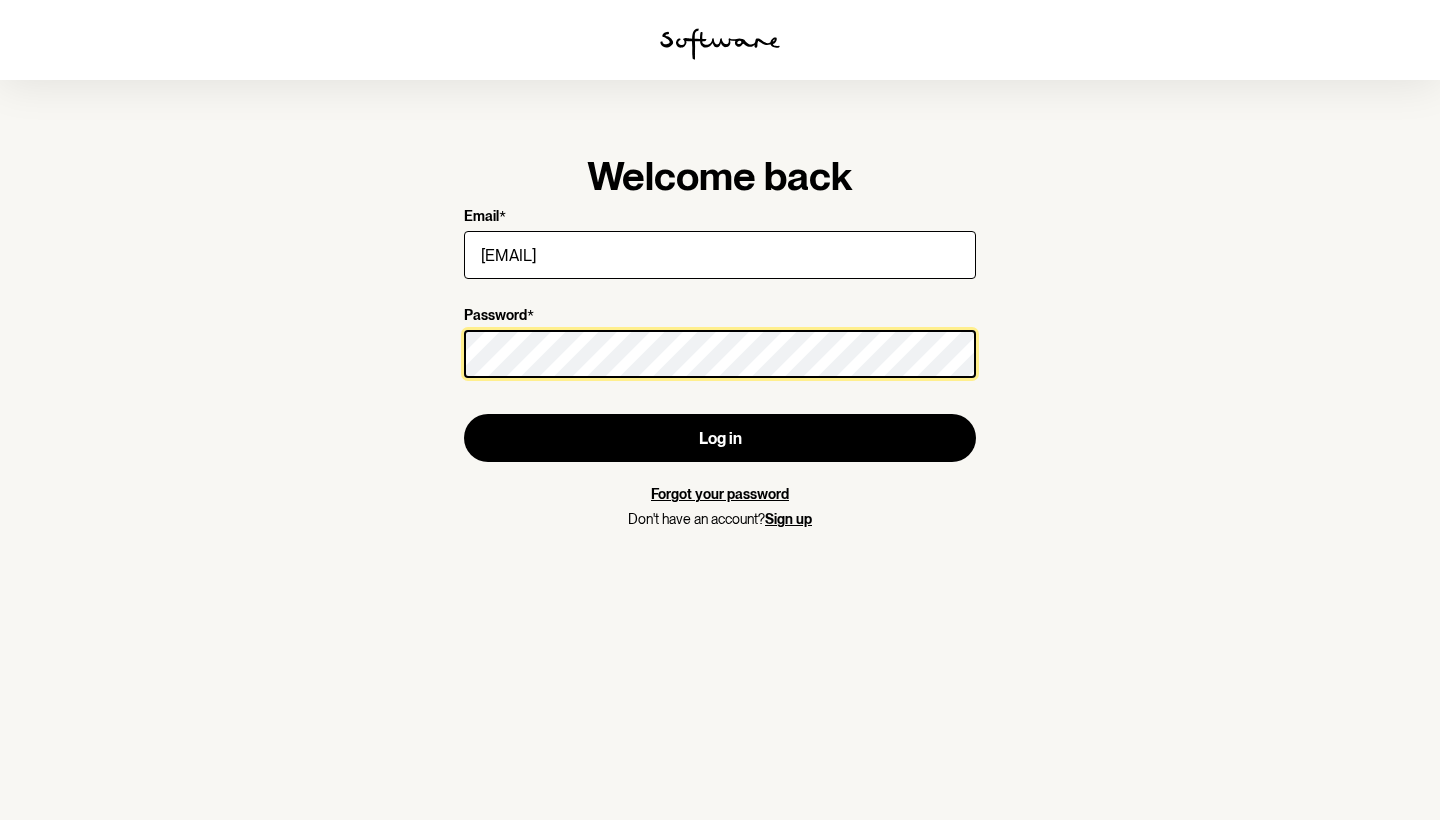click on "Log in" at bounding box center (720, 438) 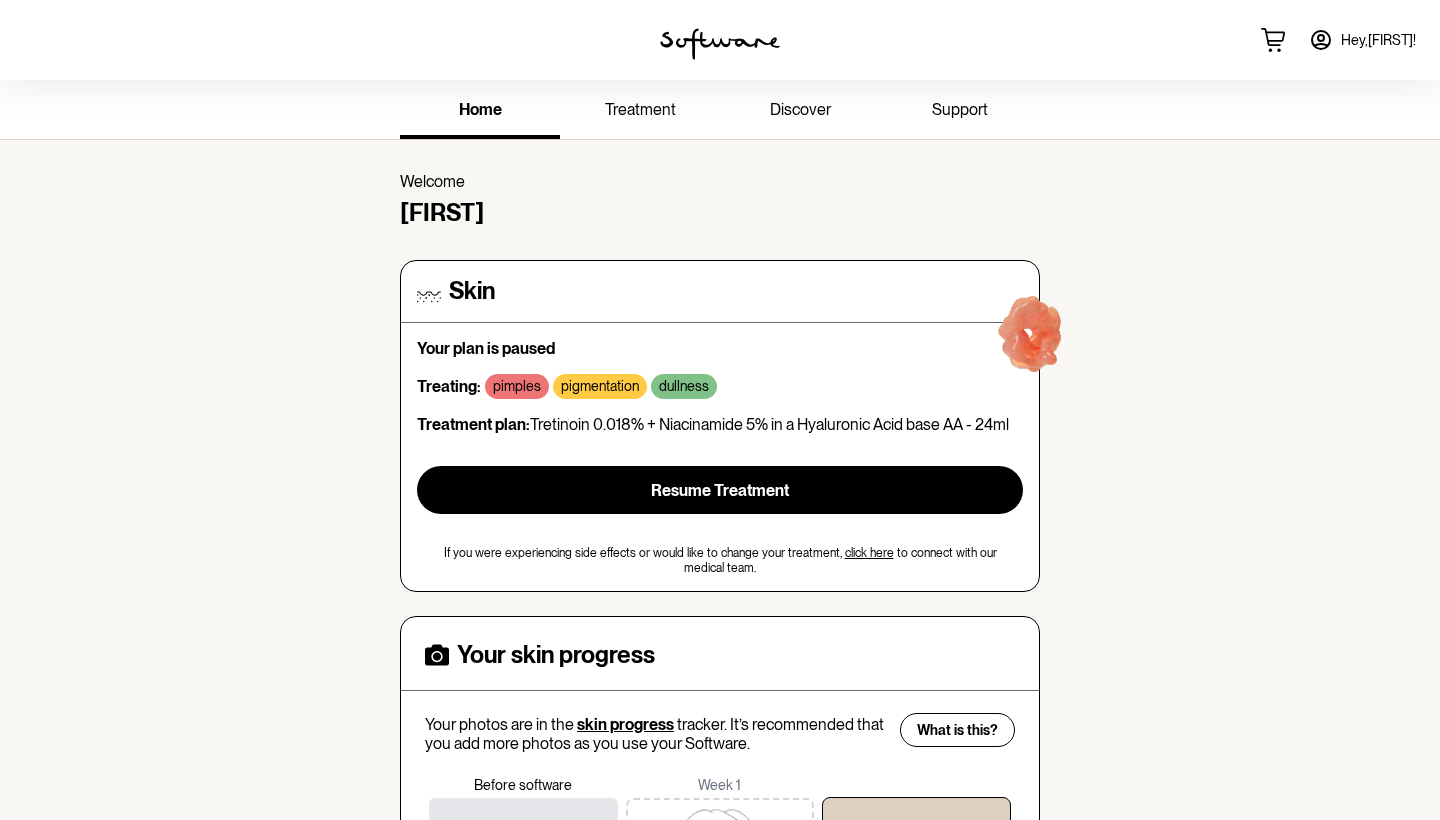 scroll, scrollTop: 0, scrollLeft: 0, axis: both 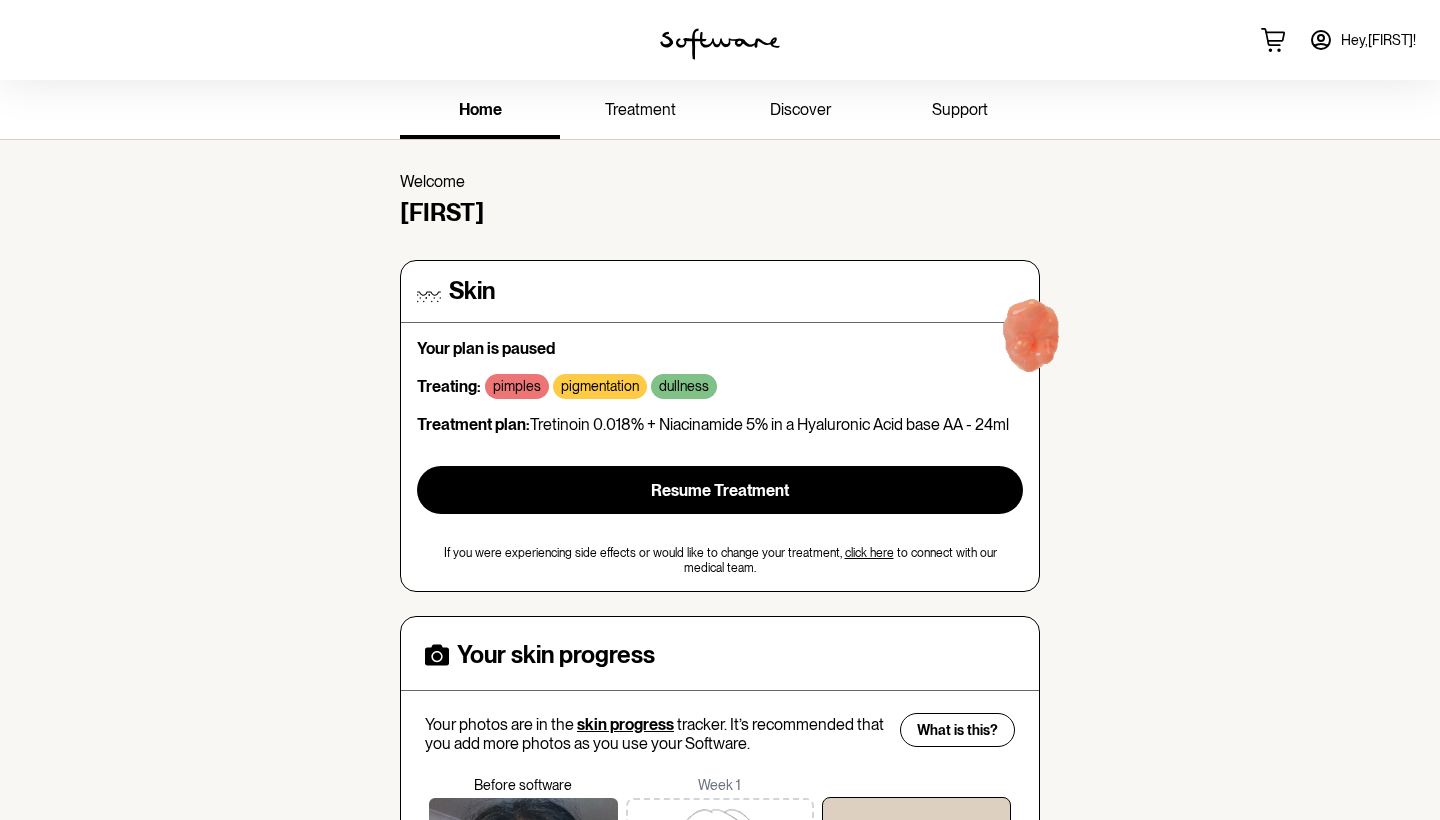 click on "treatment" at bounding box center (640, 109) 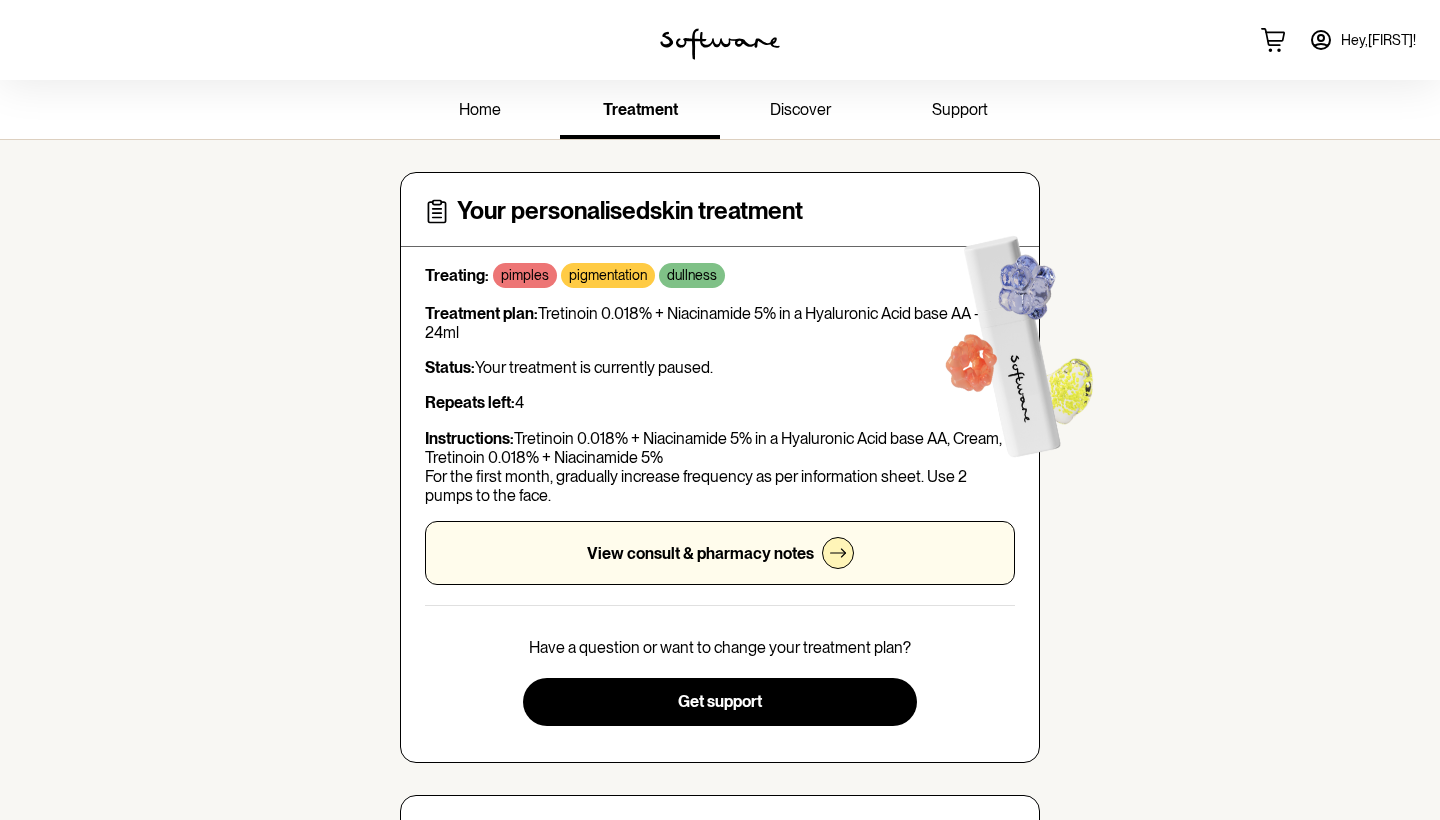 scroll, scrollTop: 0, scrollLeft: 0, axis: both 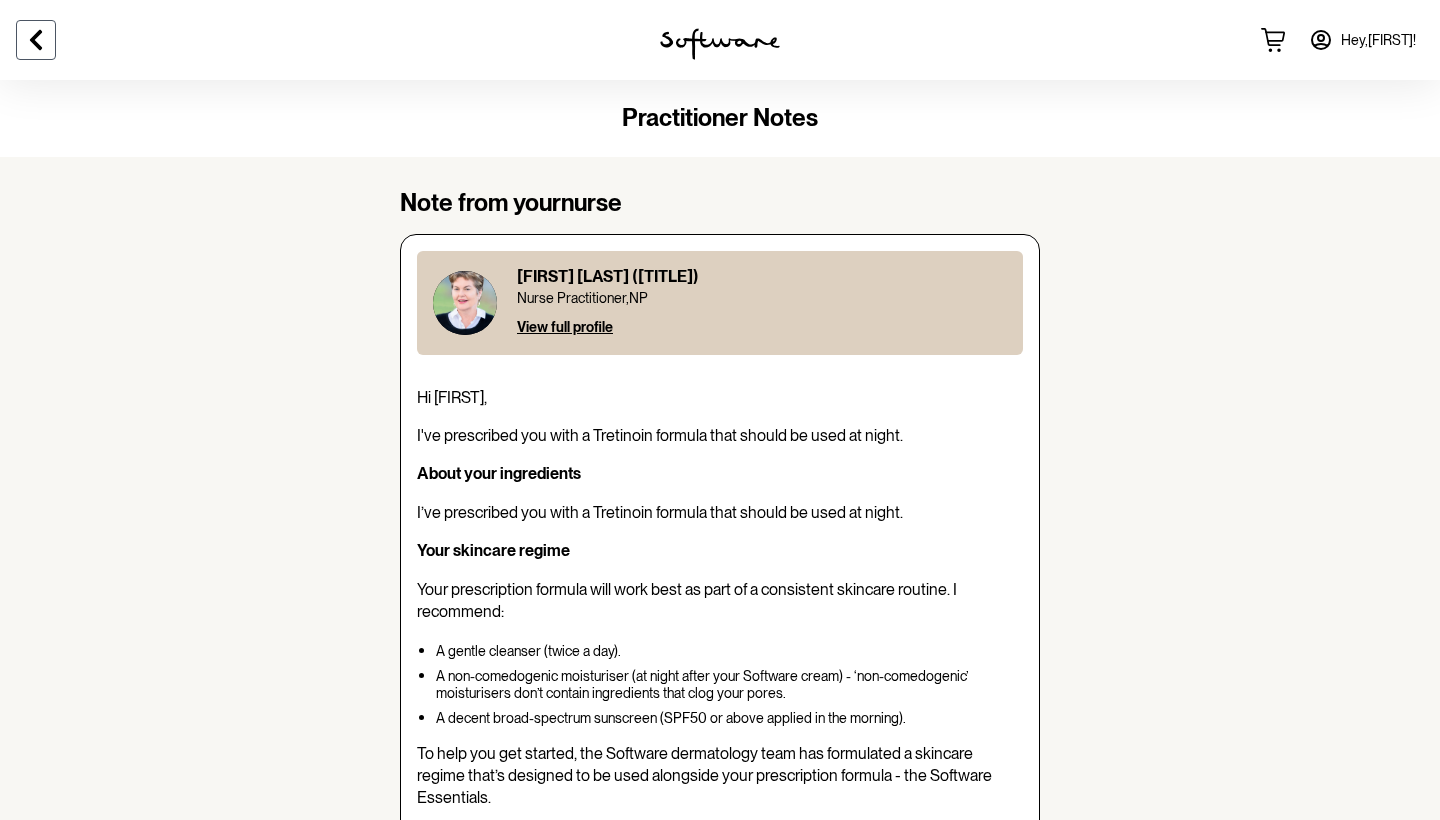 click at bounding box center (36, 40) 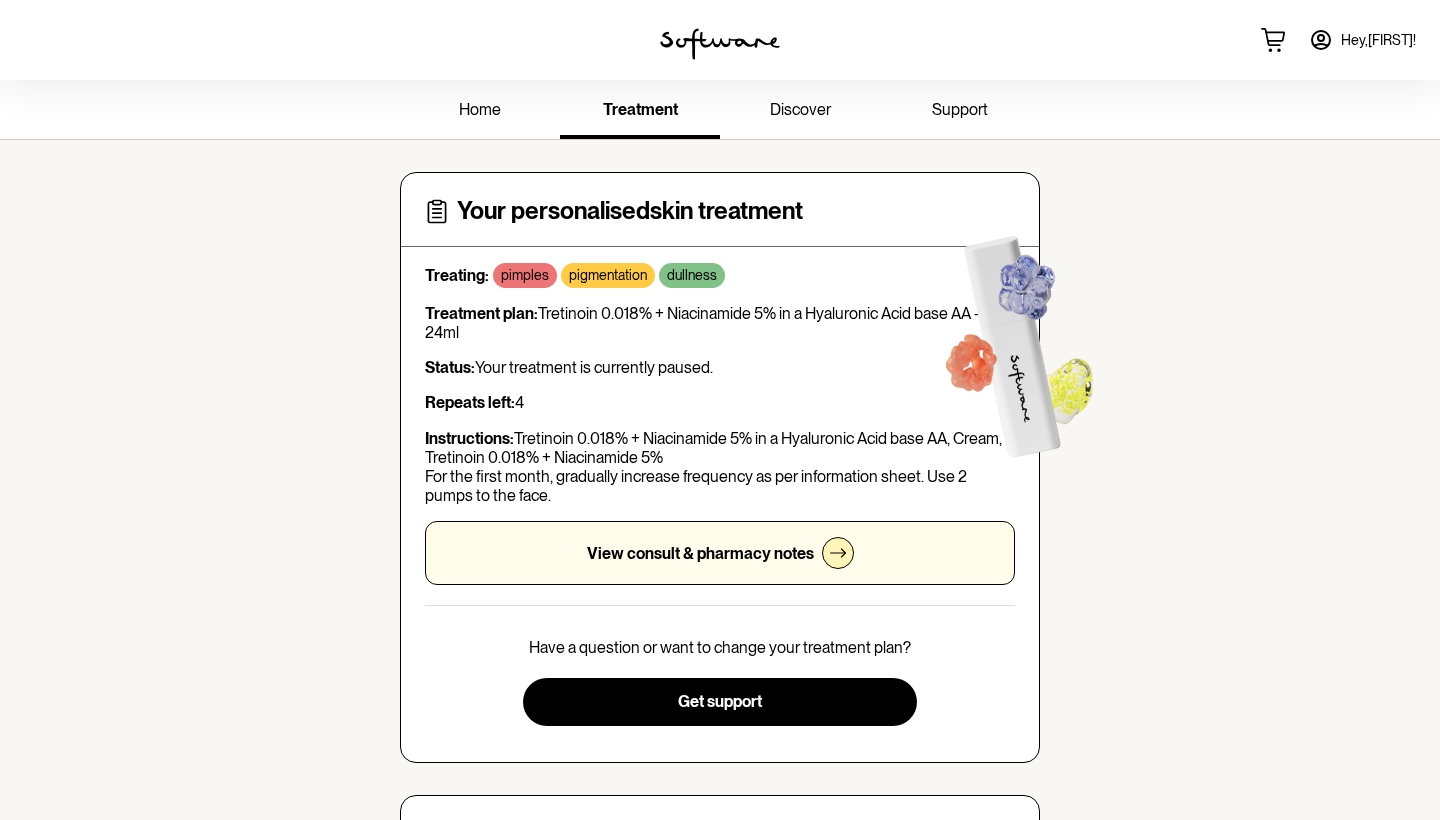scroll, scrollTop: 0, scrollLeft: 0, axis: both 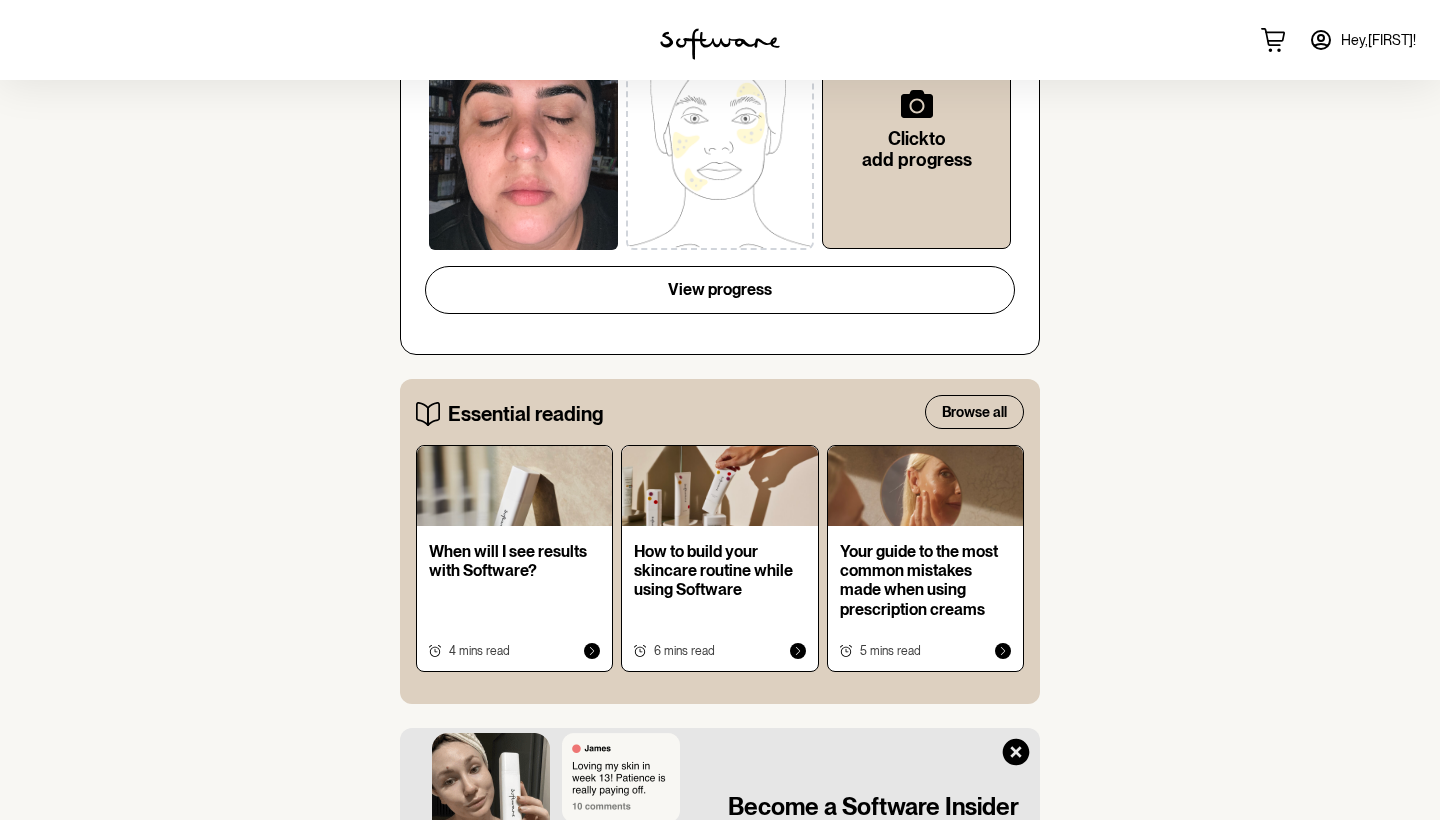 click on "How to build your skincare routine while using Software" at bounding box center (719, 571) 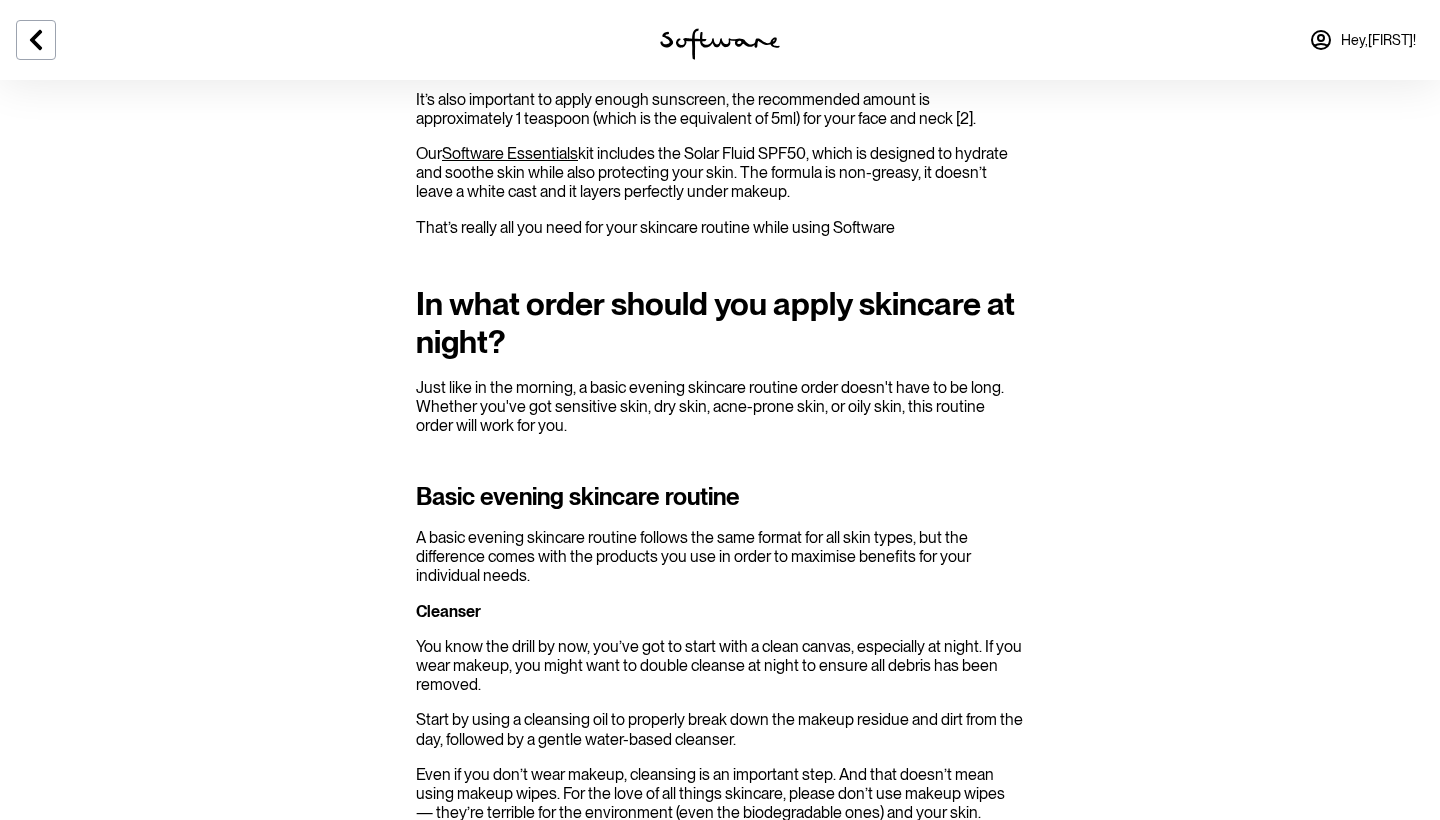 scroll, scrollTop: 2170, scrollLeft: 0, axis: vertical 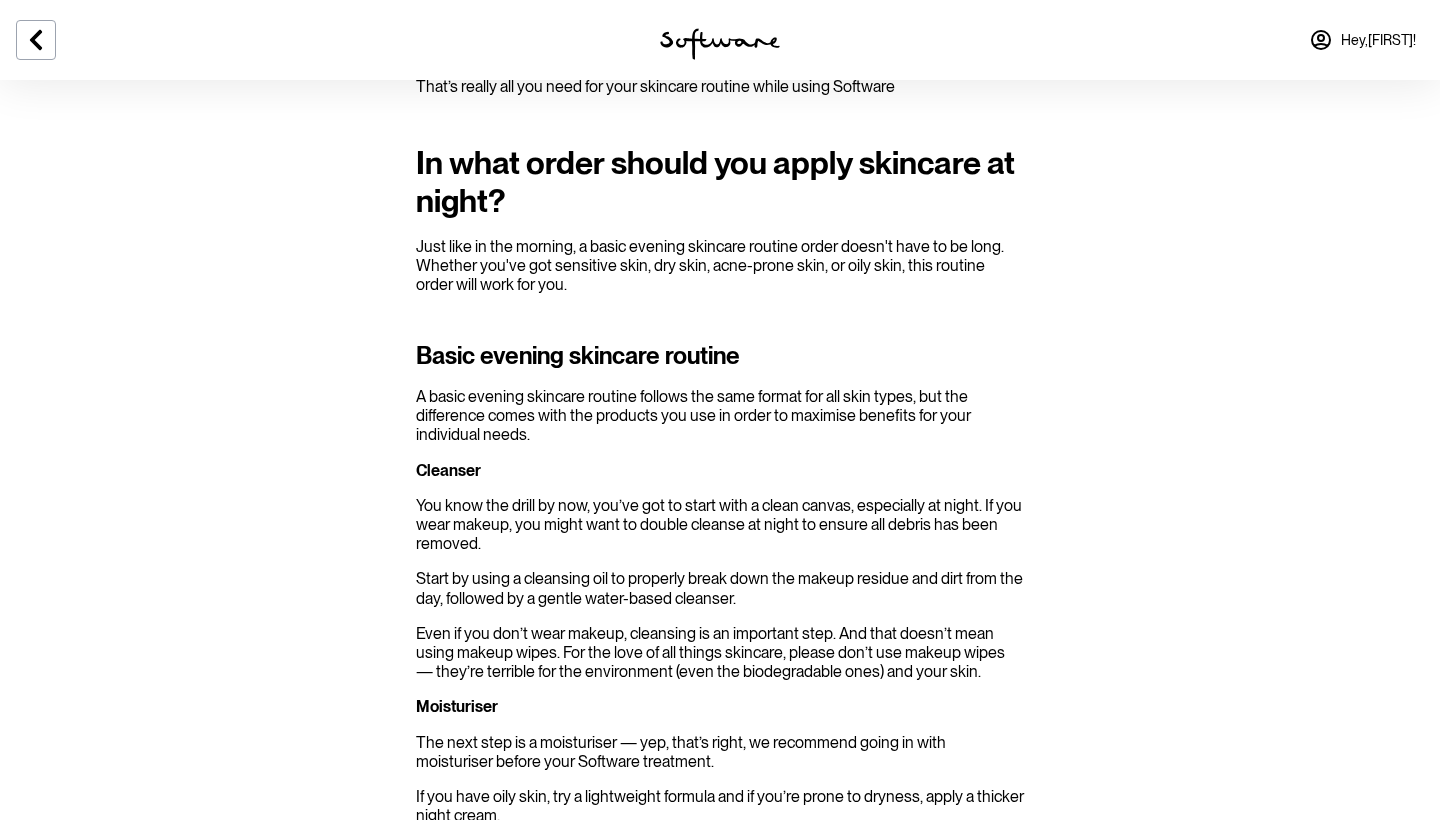 click on "Hey, [FIRST] !" at bounding box center [1378, 40] 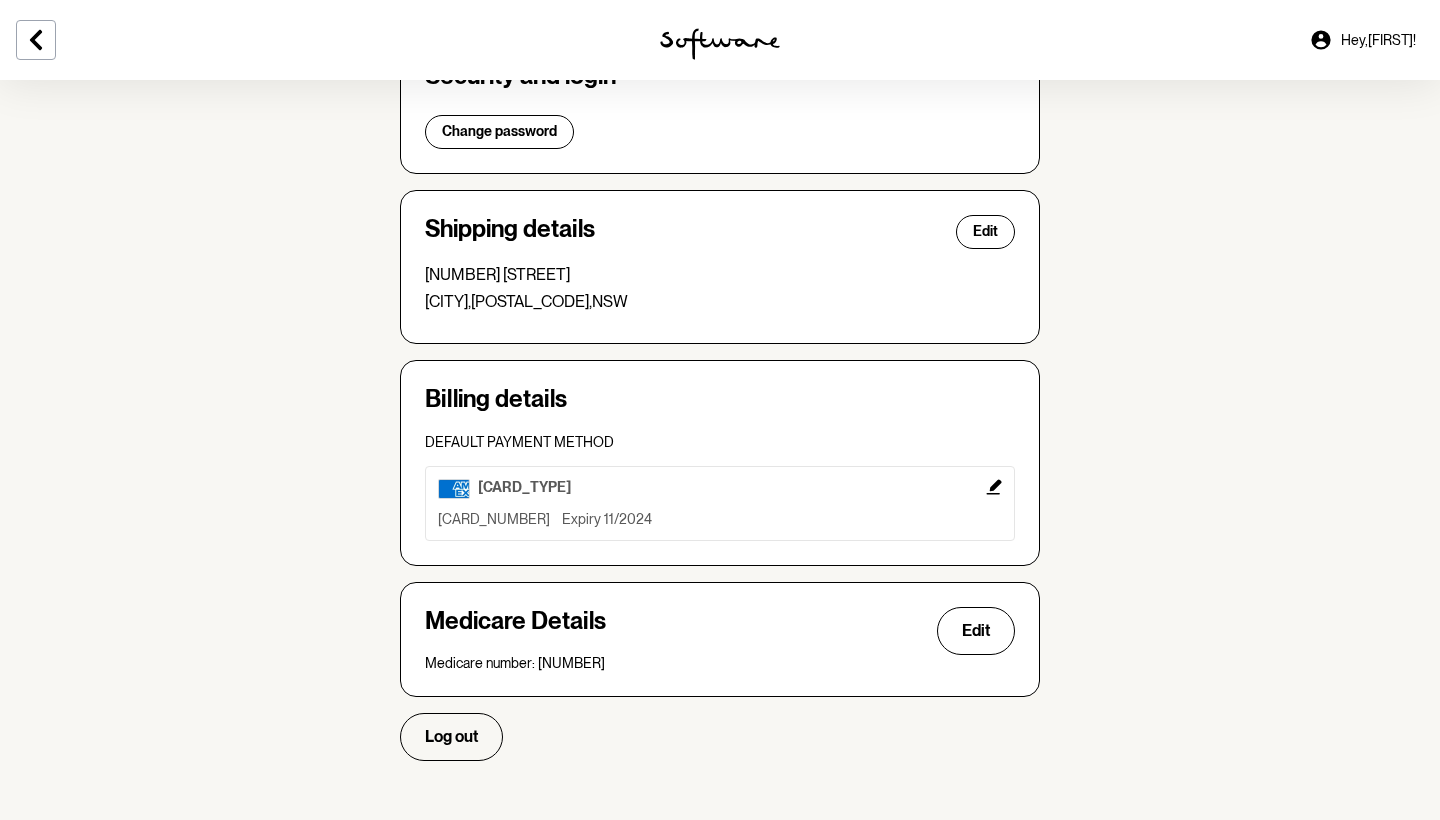 scroll, scrollTop: 422, scrollLeft: 0, axis: vertical 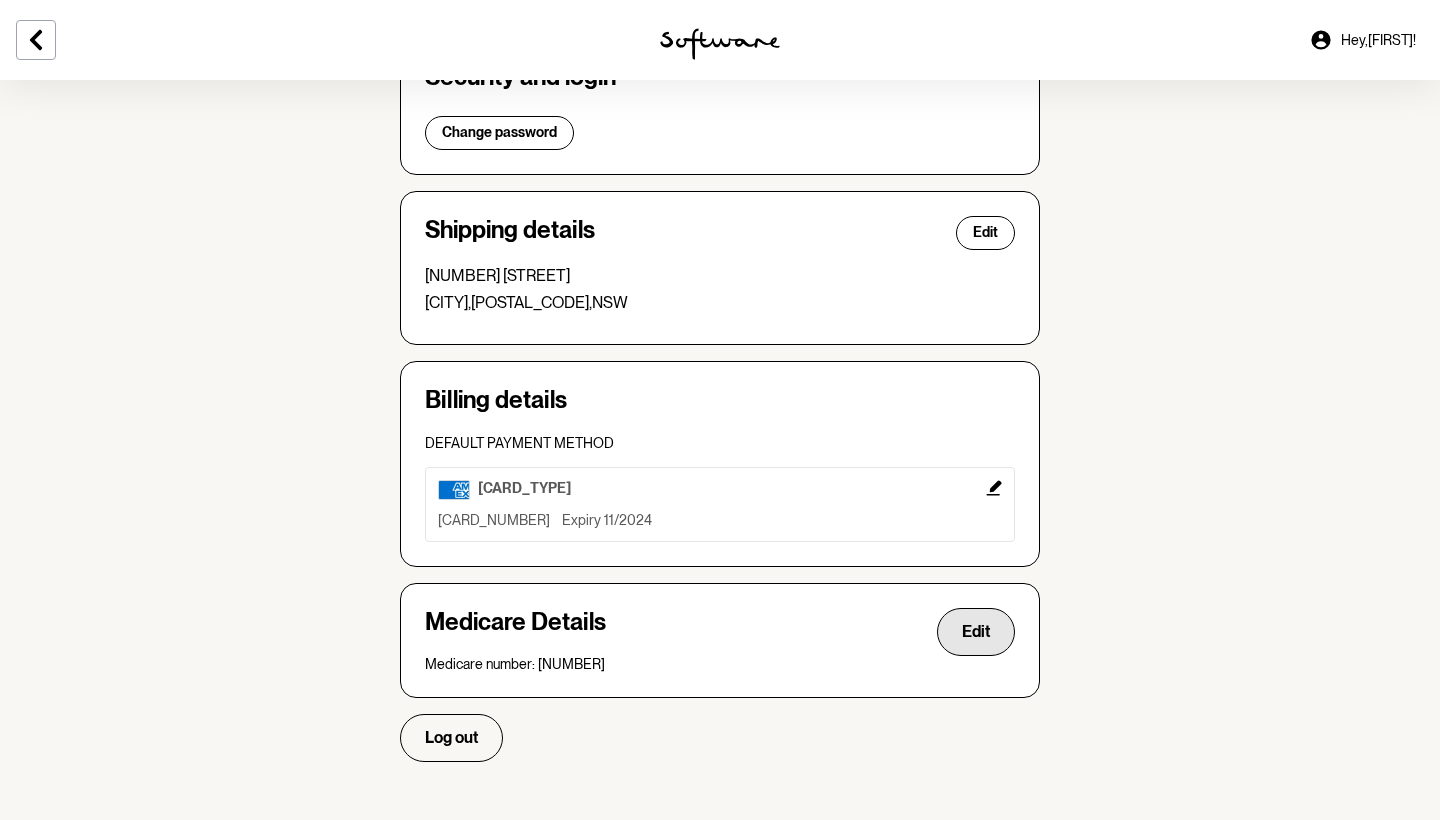 click on "Edit" at bounding box center [976, 631] 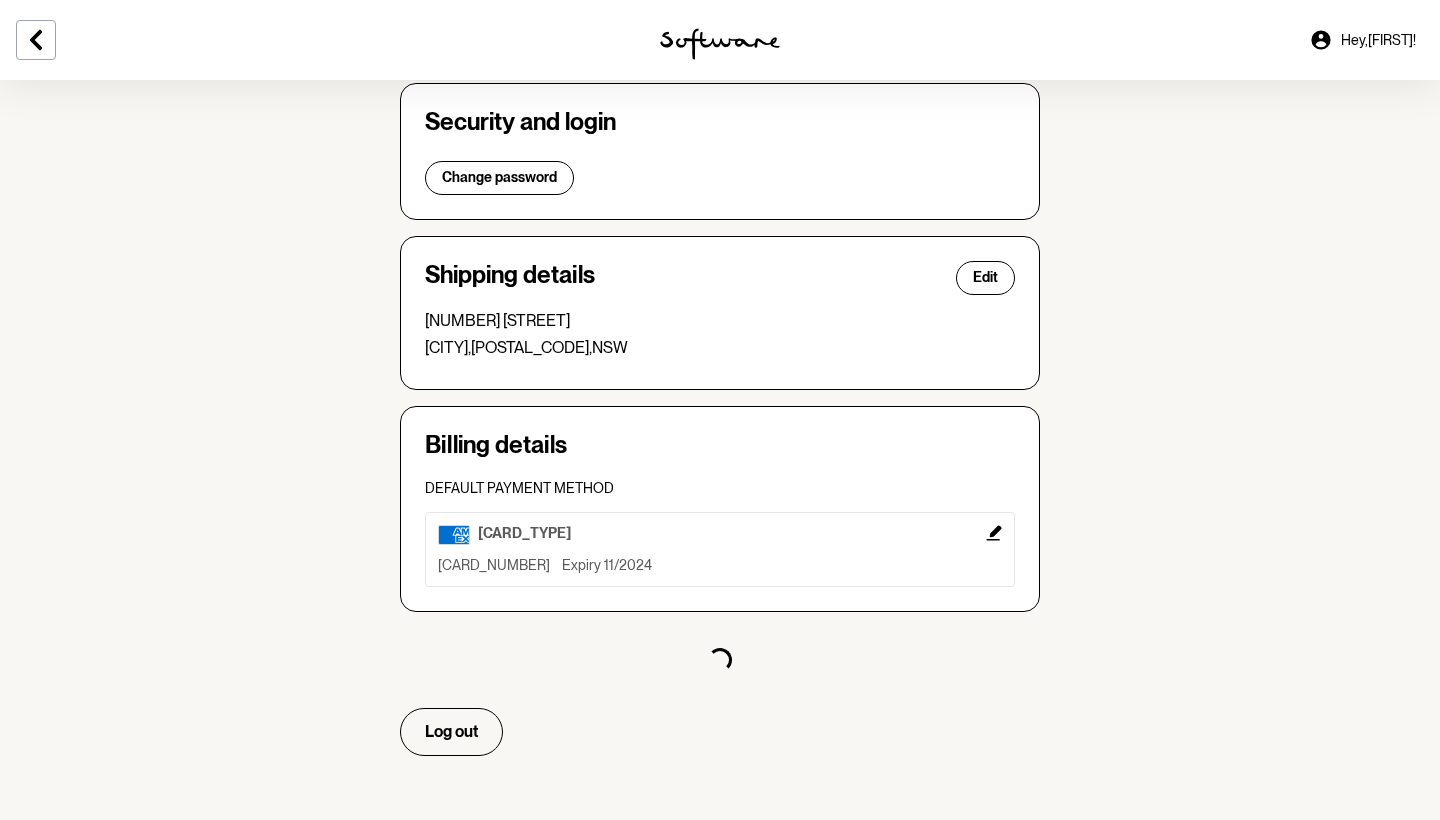 scroll, scrollTop: 372, scrollLeft: 0, axis: vertical 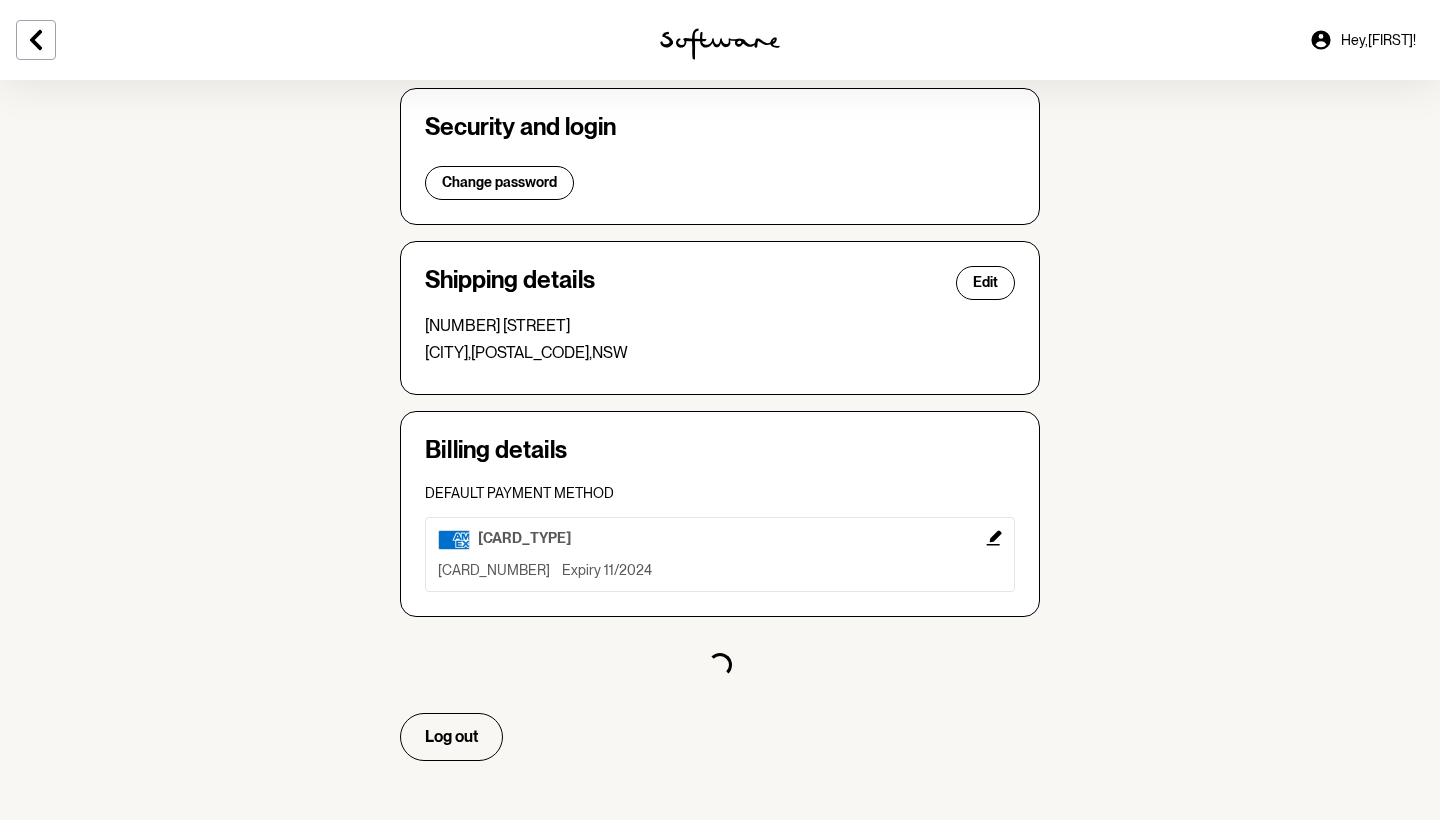 select on "[GENDER]" 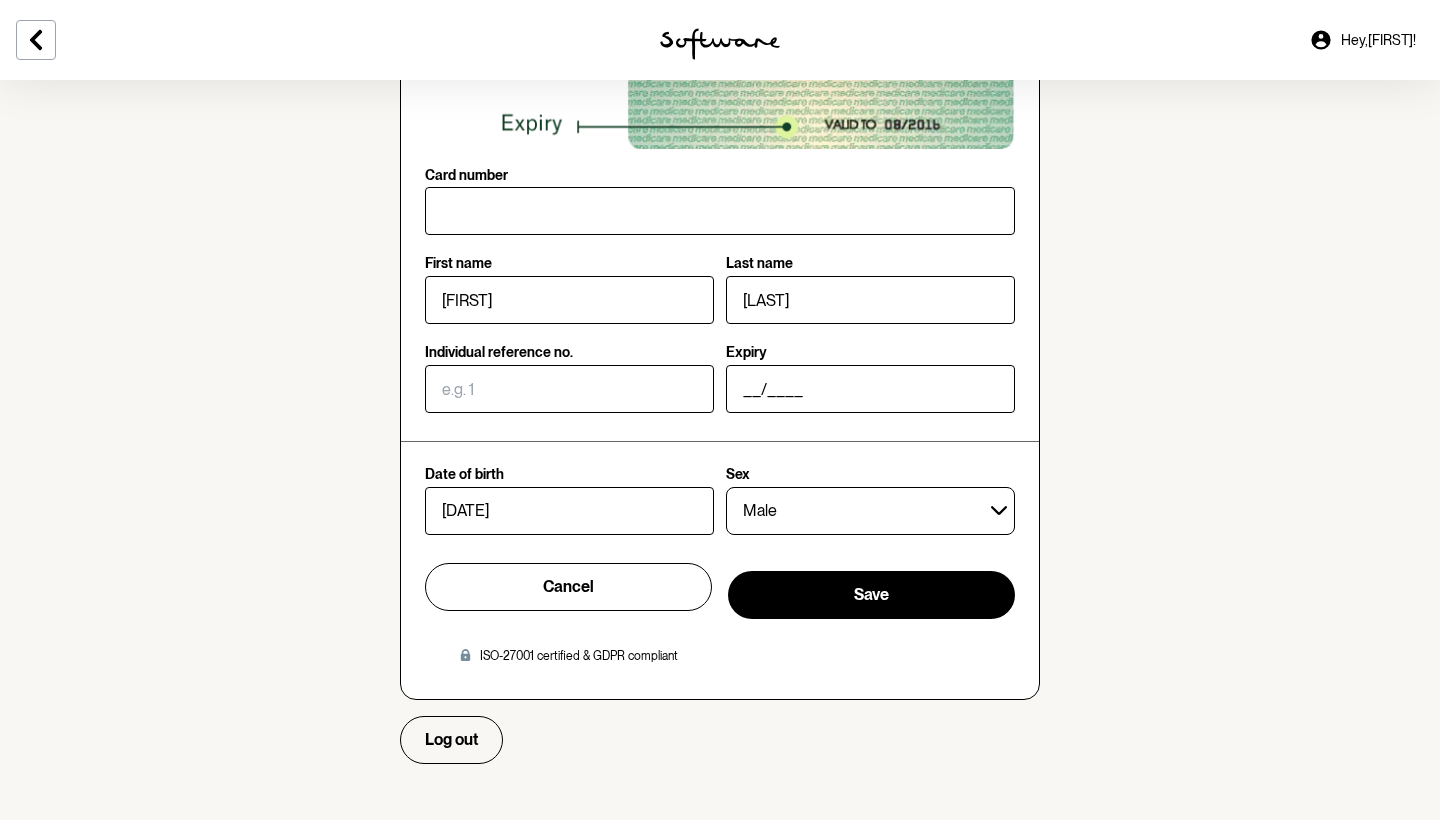 scroll, scrollTop: 1192, scrollLeft: 0, axis: vertical 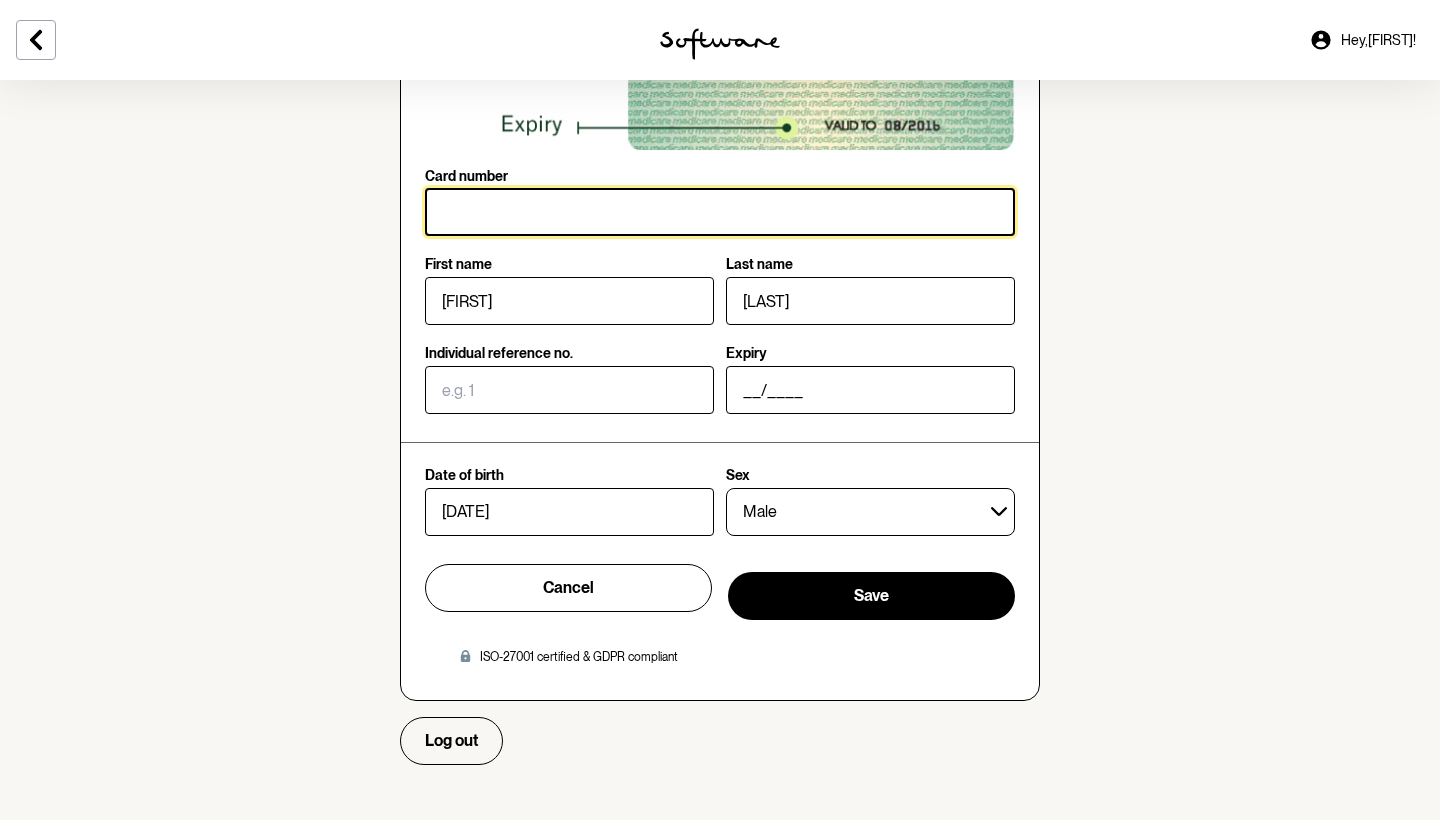 click on "Card number" at bounding box center (720, 212) 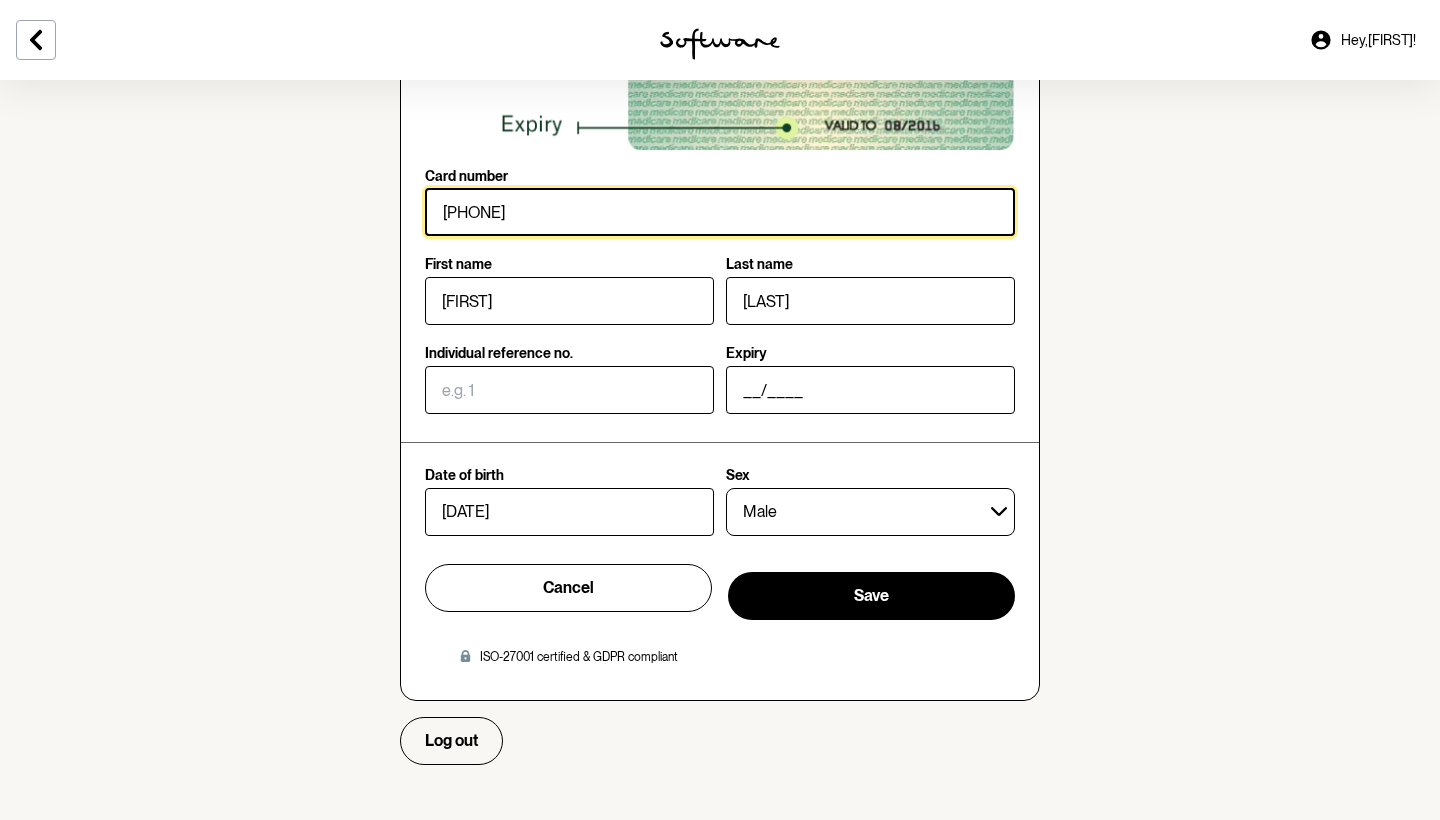 type on "[PHONE]" 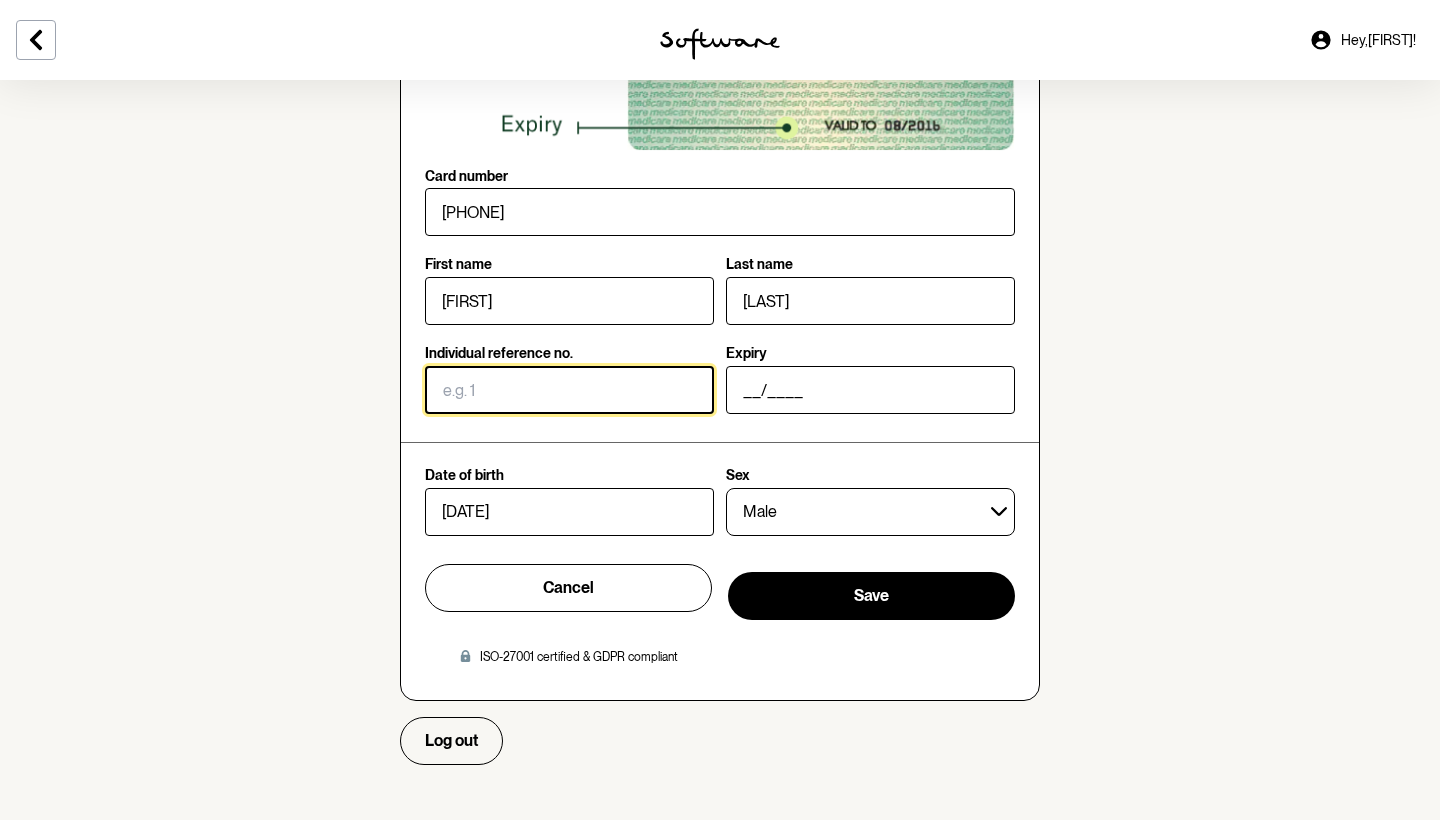 click on "Individual reference no." at bounding box center [569, 390] 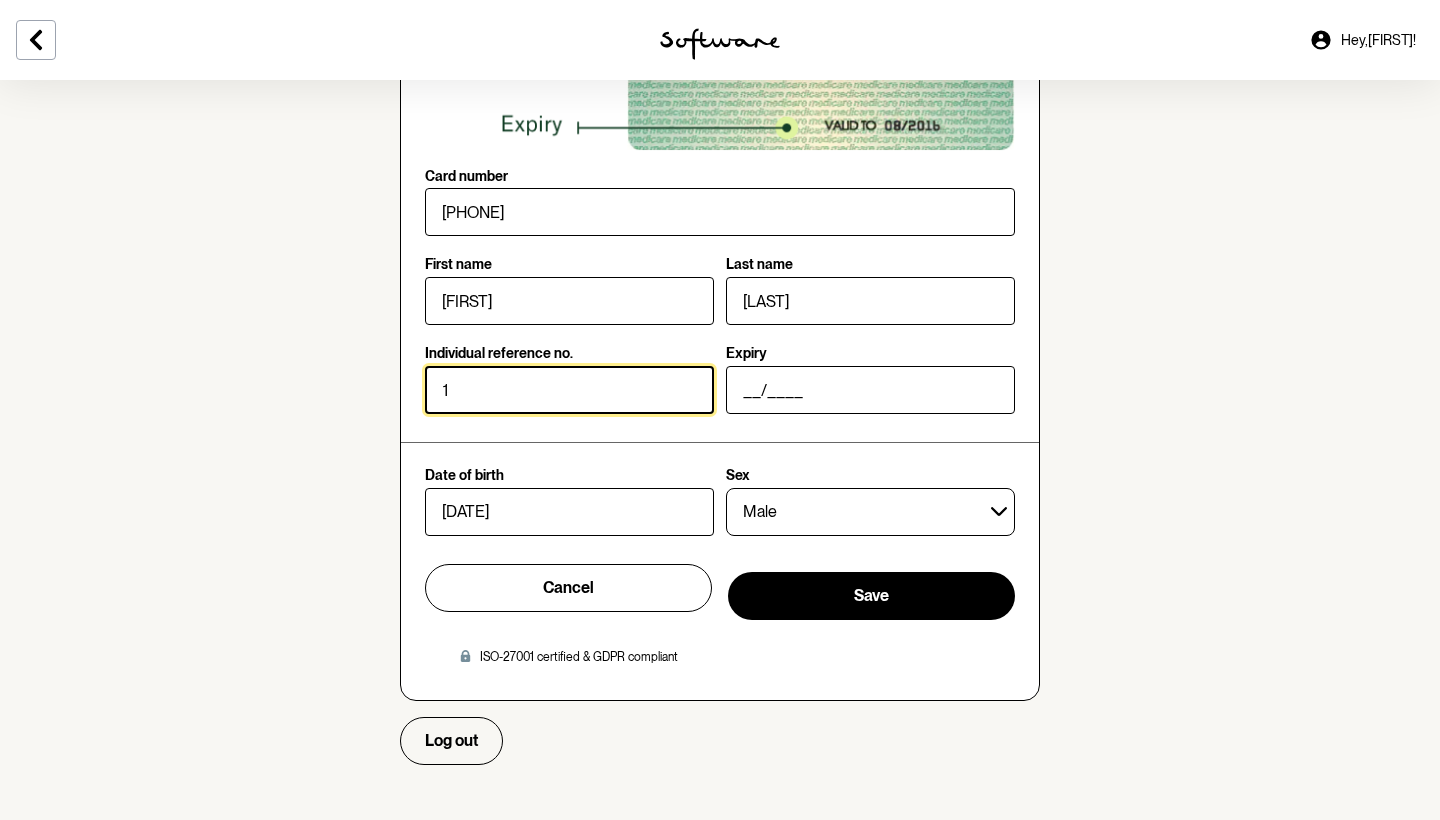 type on "1" 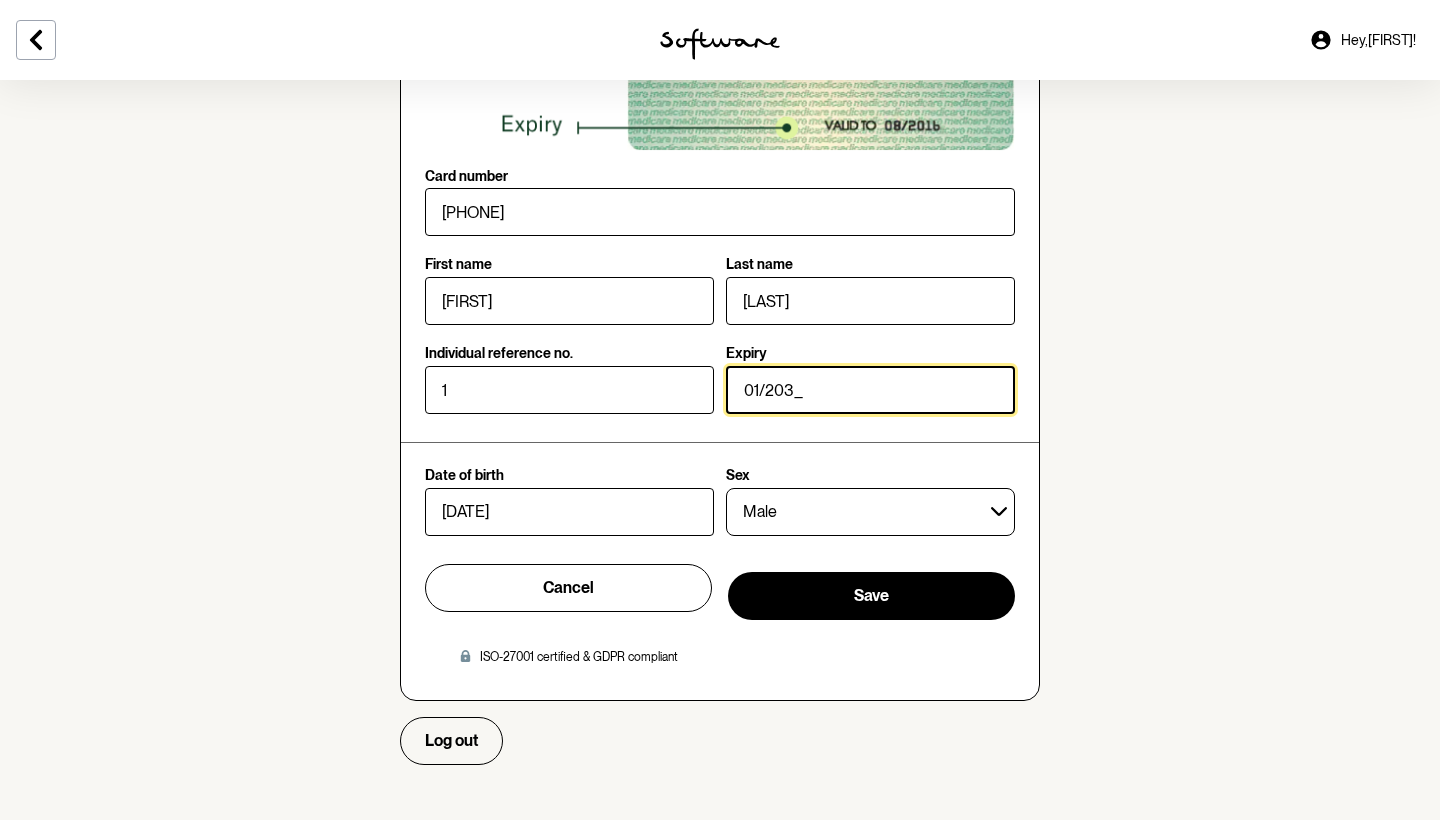 type on "[DATE]" 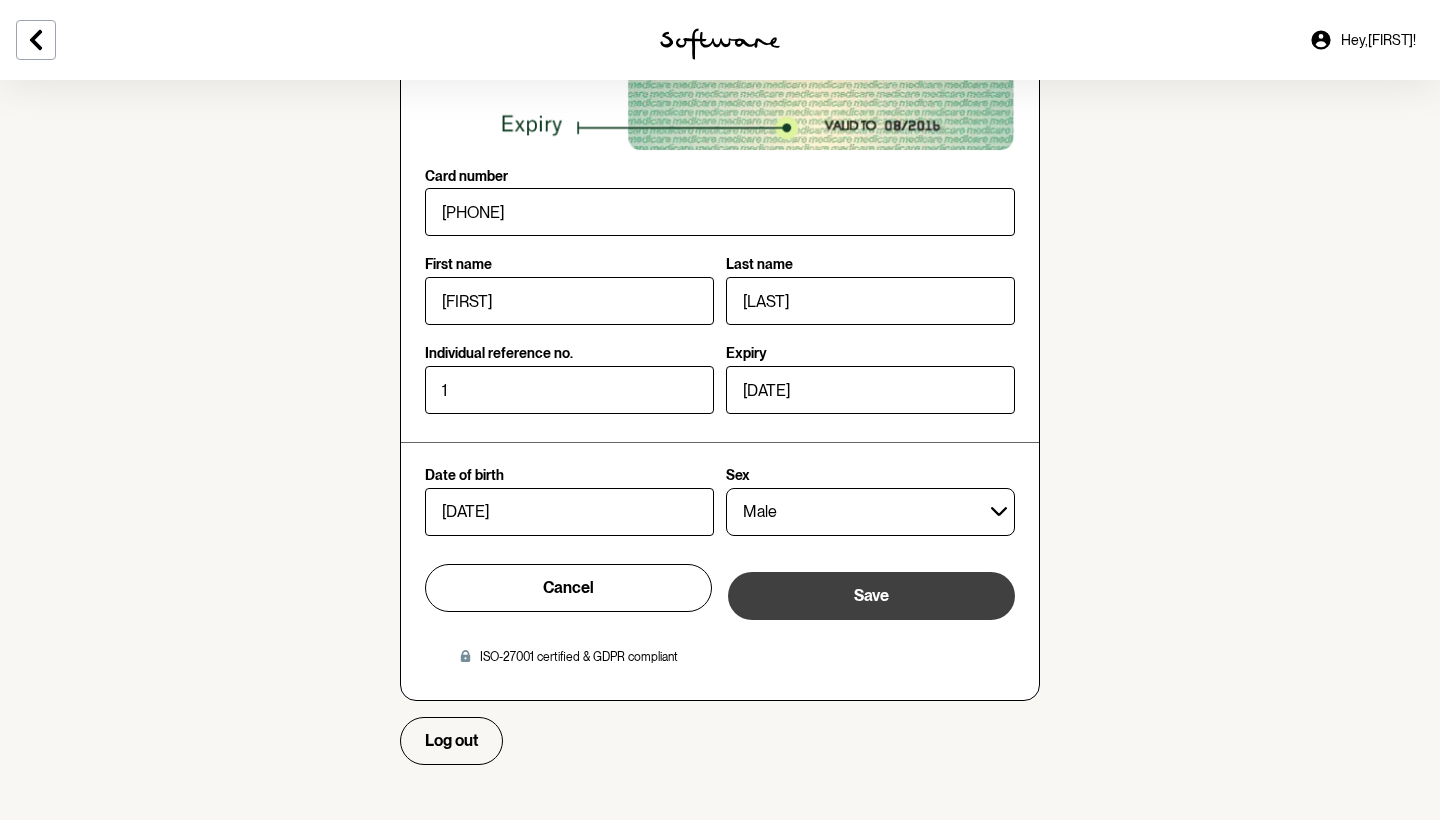 click on "Save" at bounding box center (871, 596) 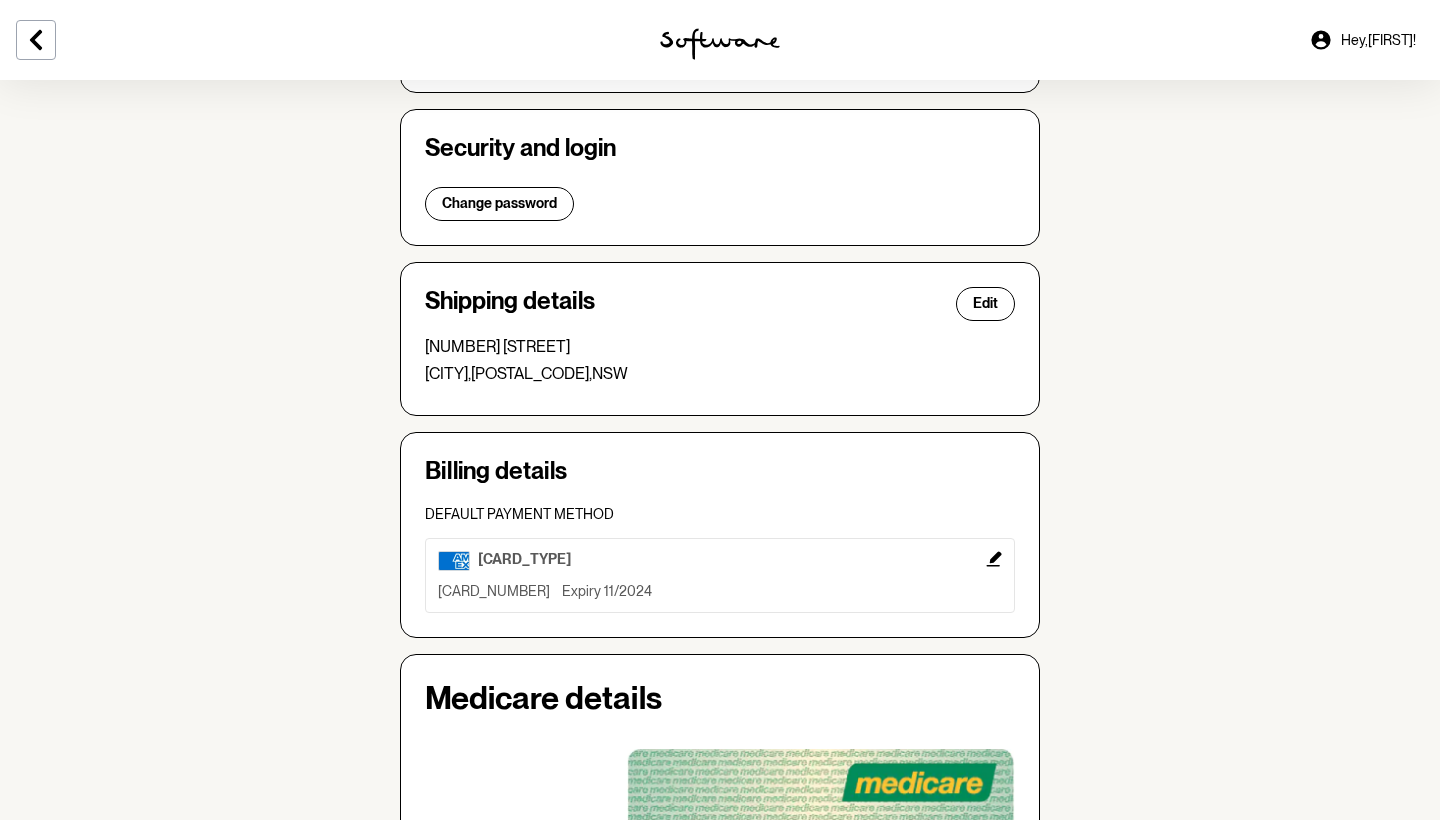 scroll, scrollTop: 355, scrollLeft: 0, axis: vertical 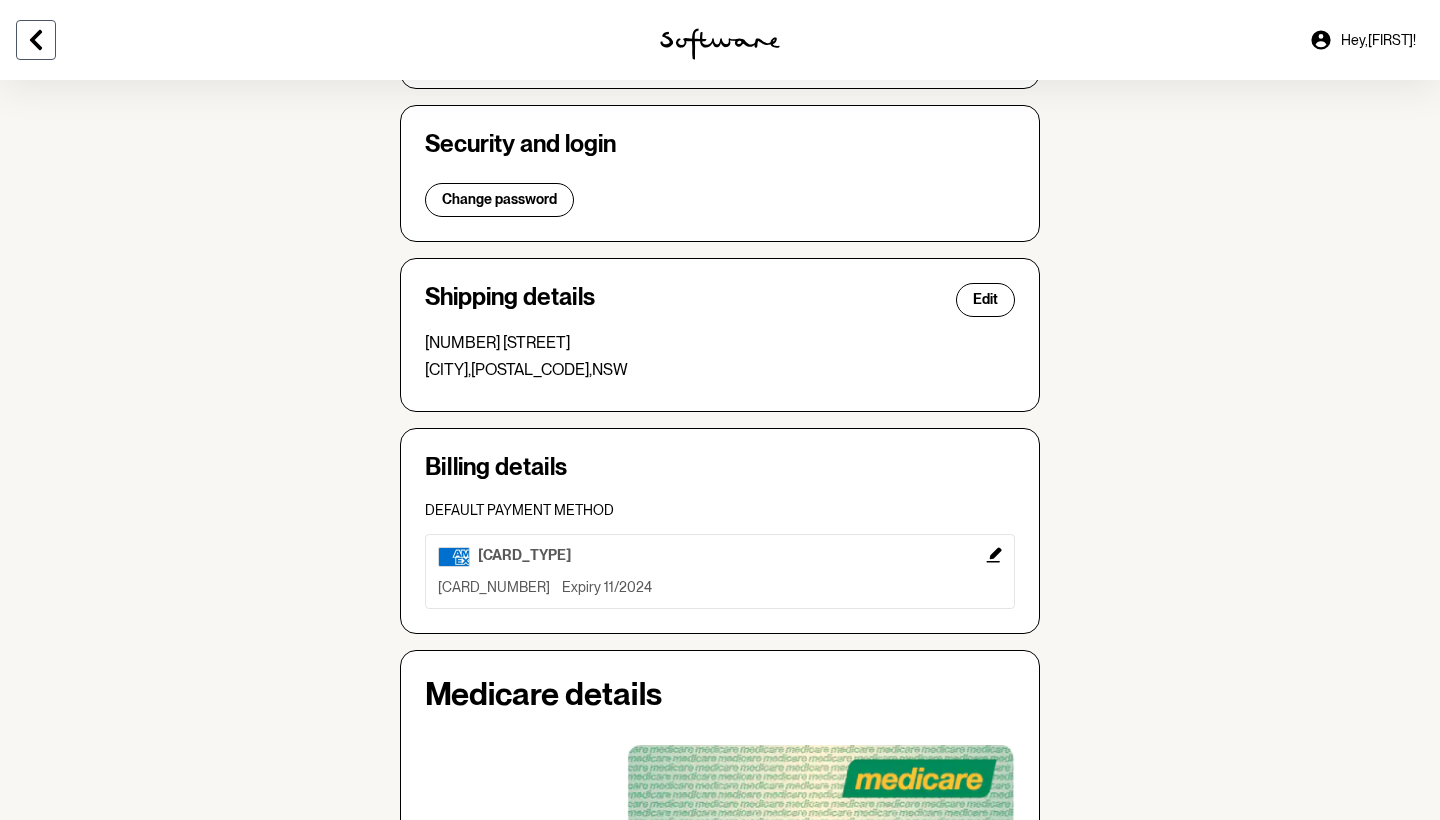 click 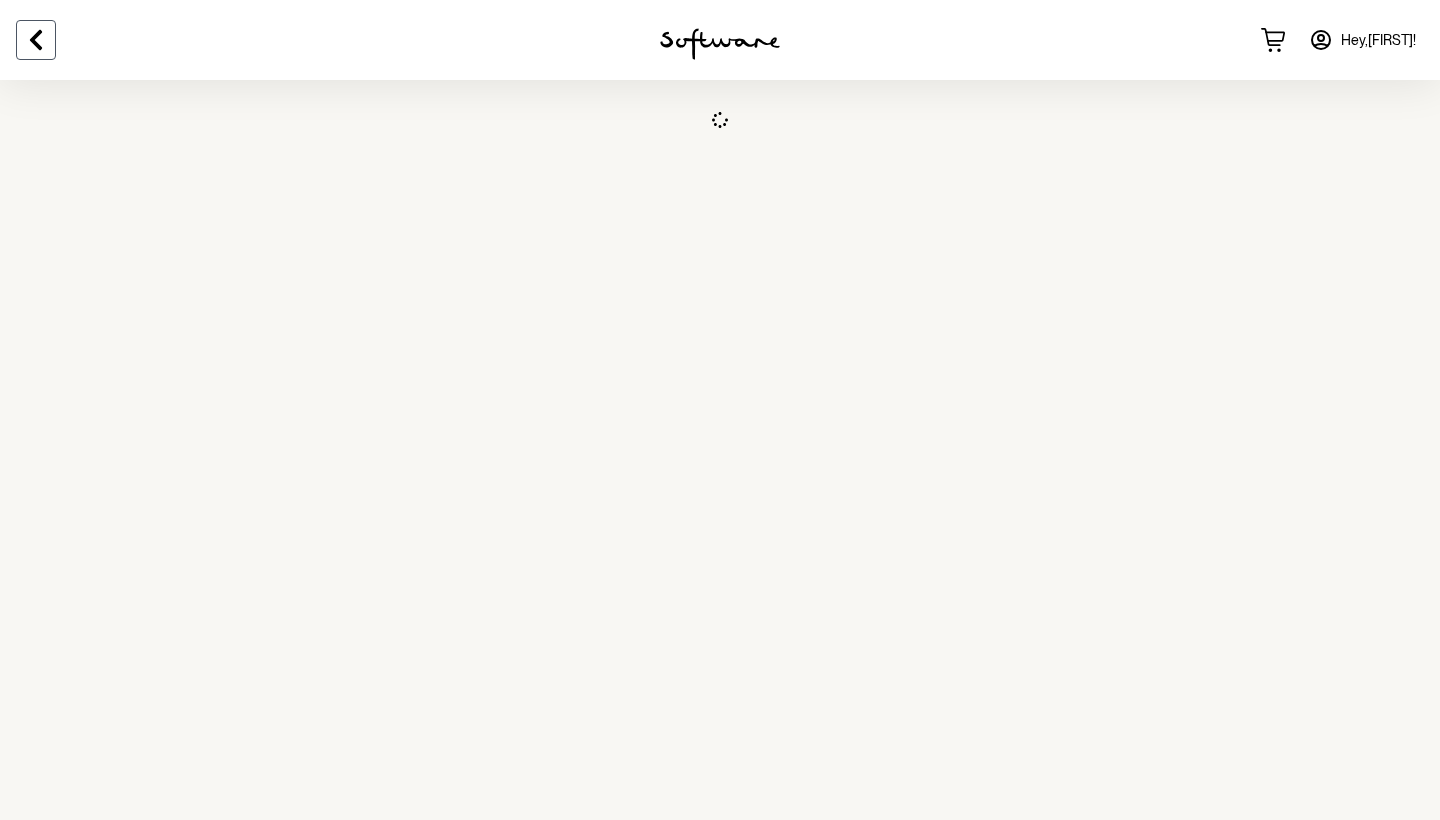 scroll, scrollTop: 0, scrollLeft: 0, axis: both 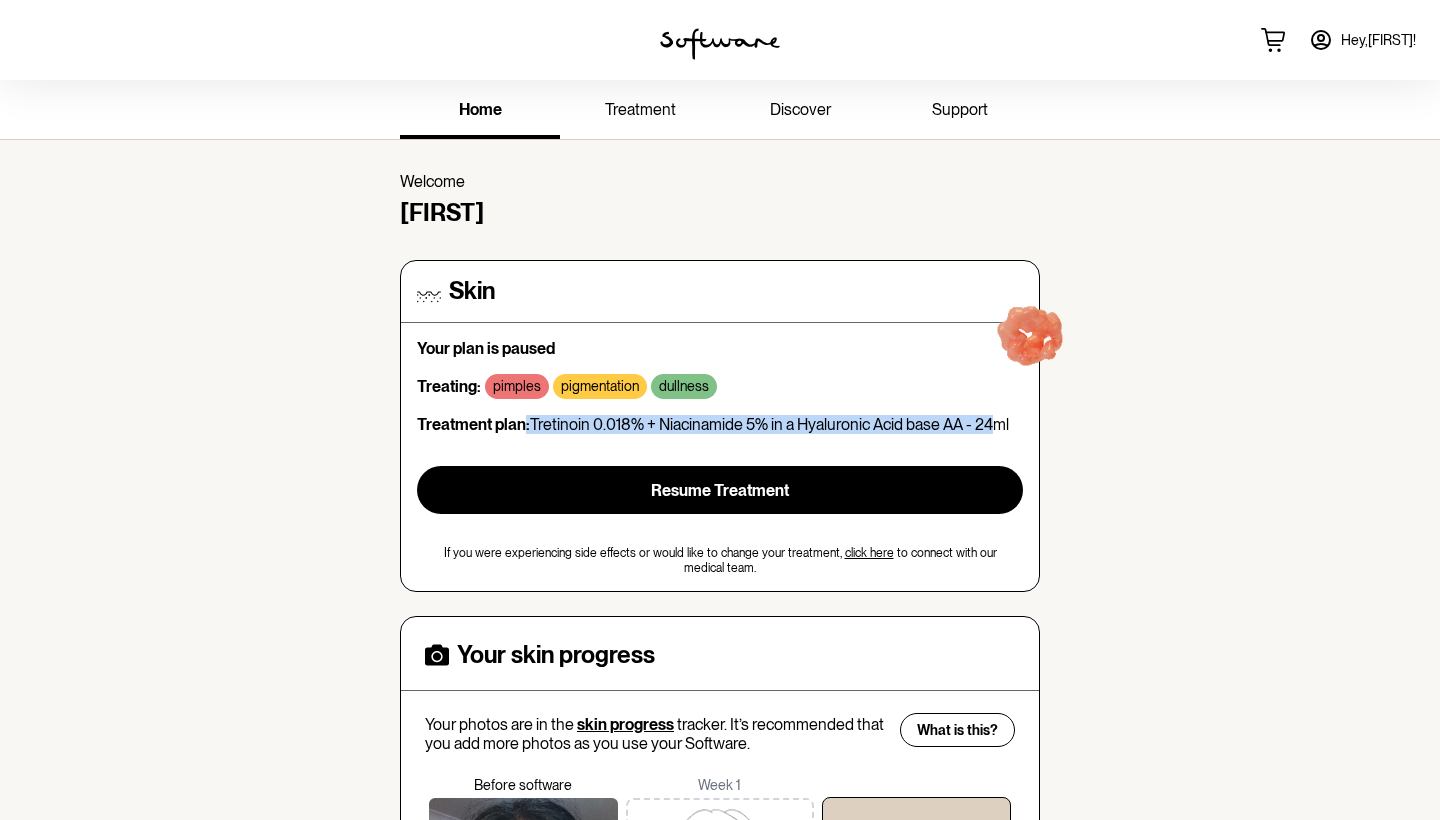 drag, startPoint x: 524, startPoint y: 420, endPoint x: 1000, endPoint y: 420, distance: 476 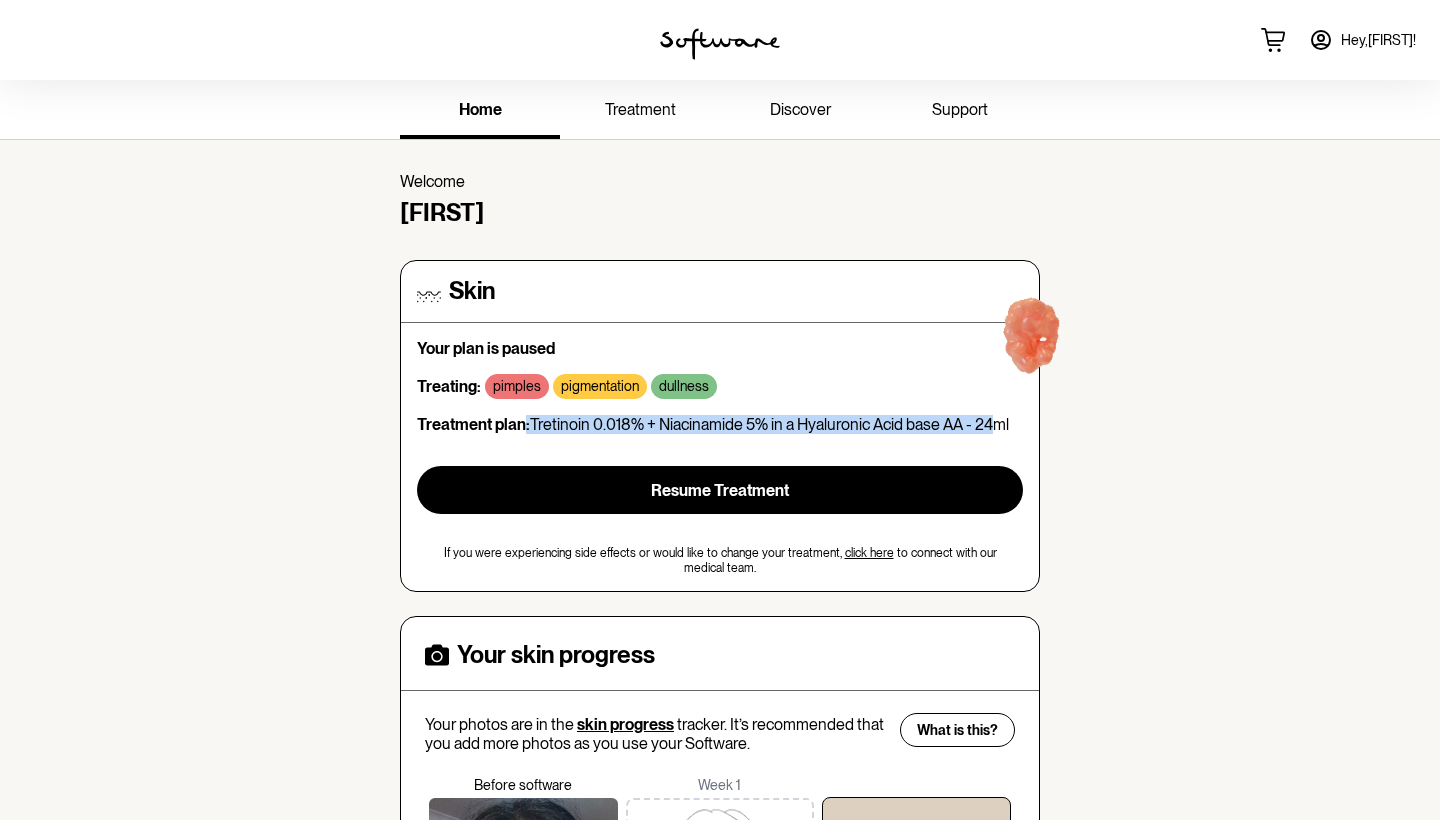 click on "Treatment plan: Tretinoin 0.018% + Niacinamide 5% in a Hyaluronic Acid base AA - 24ml" at bounding box center [720, 424] 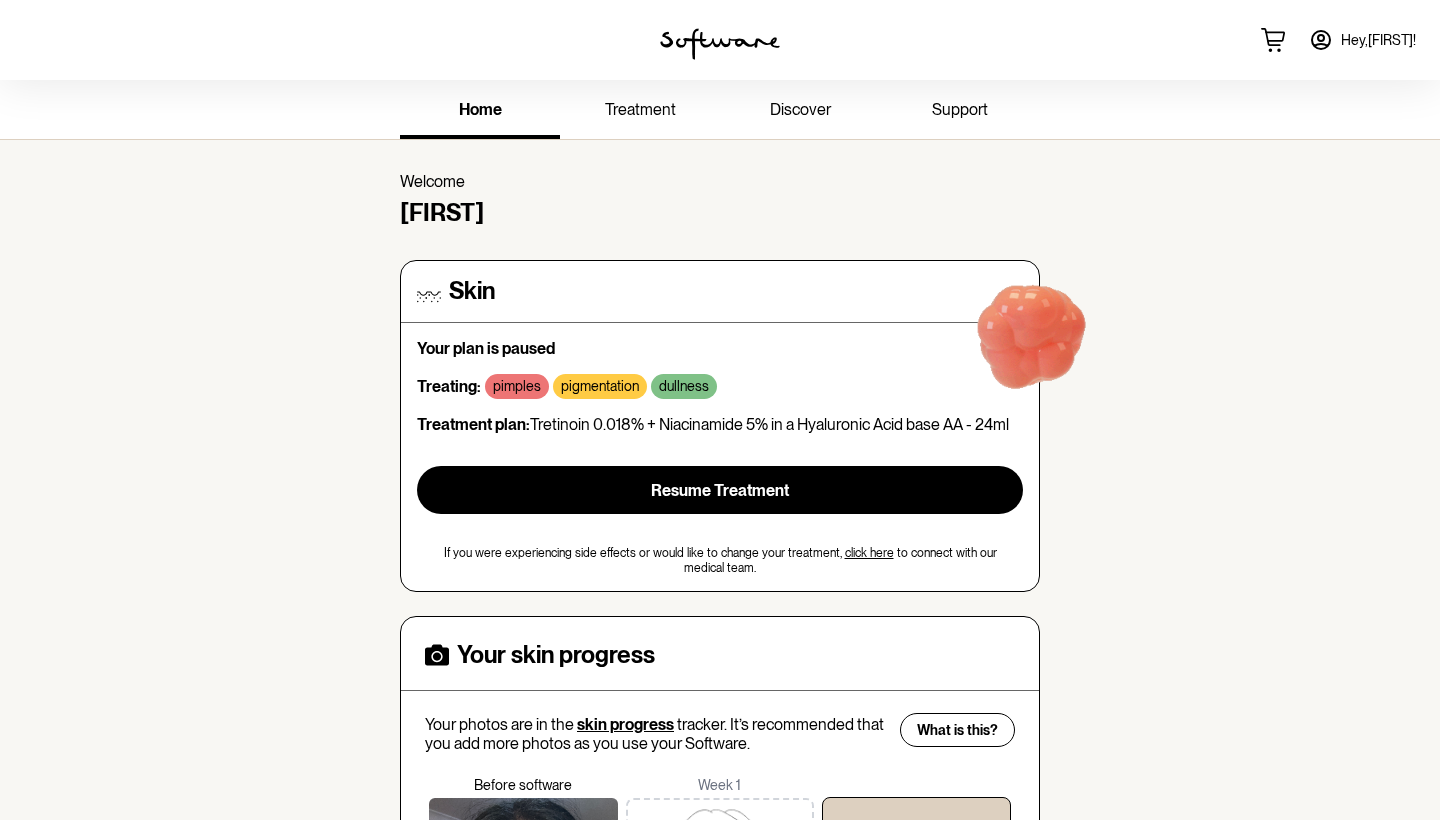 click on "Treatment plan: Tretinoin 0.018% + Niacinamide 5% in a Hyaluronic Acid base AA - 24ml" at bounding box center [720, 424] 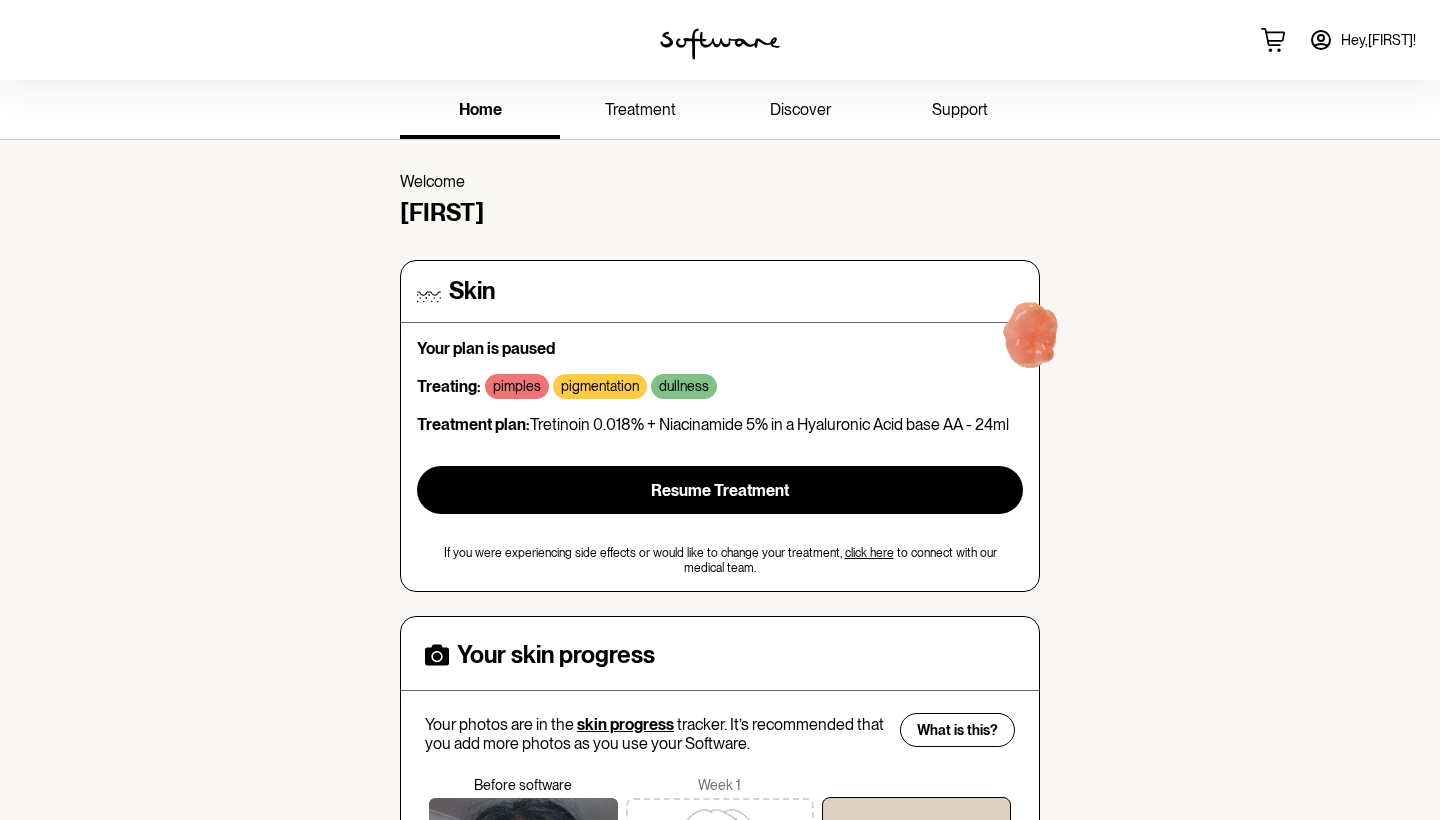 click on "click here" at bounding box center (869, 553) 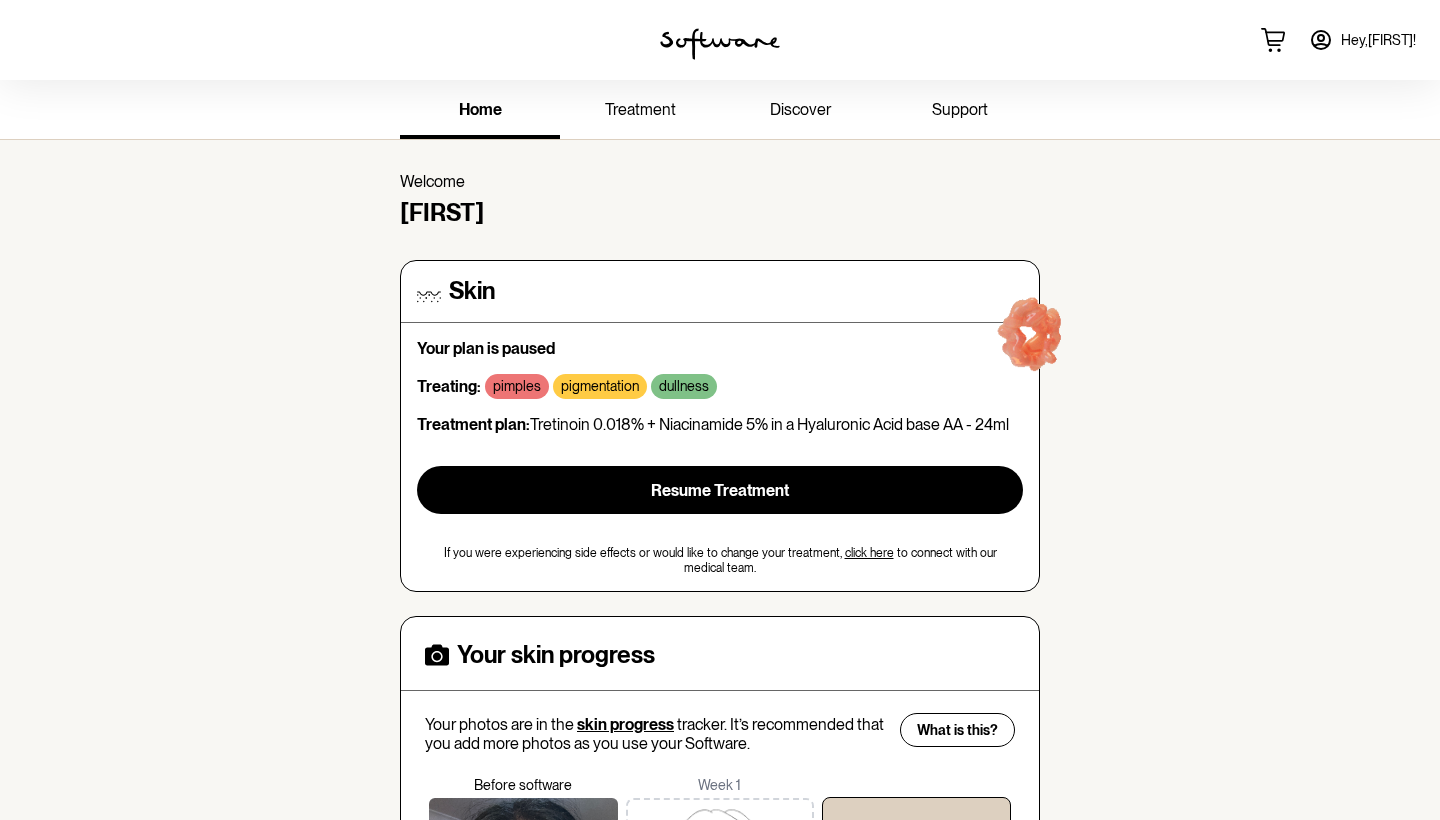 drag, startPoint x: 1018, startPoint y: 423, endPoint x: 534, endPoint y: 420, distance: 484.0093 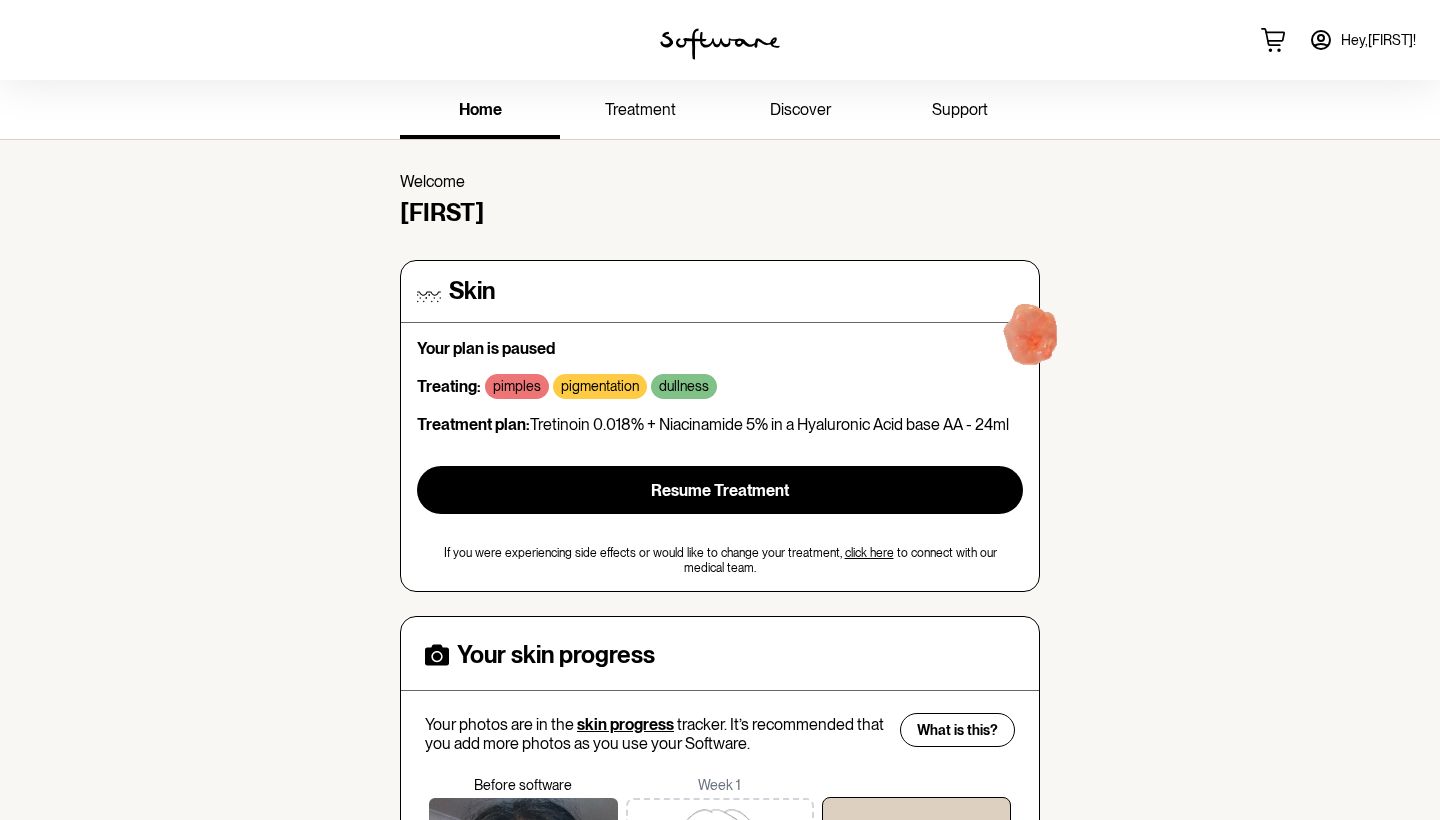 click on "Treatment plan: Tretinoin 0.018% + Niacinamide 5% in a Hyaluronic Acid base AA - 24ml" at bounding box center [720, 424] 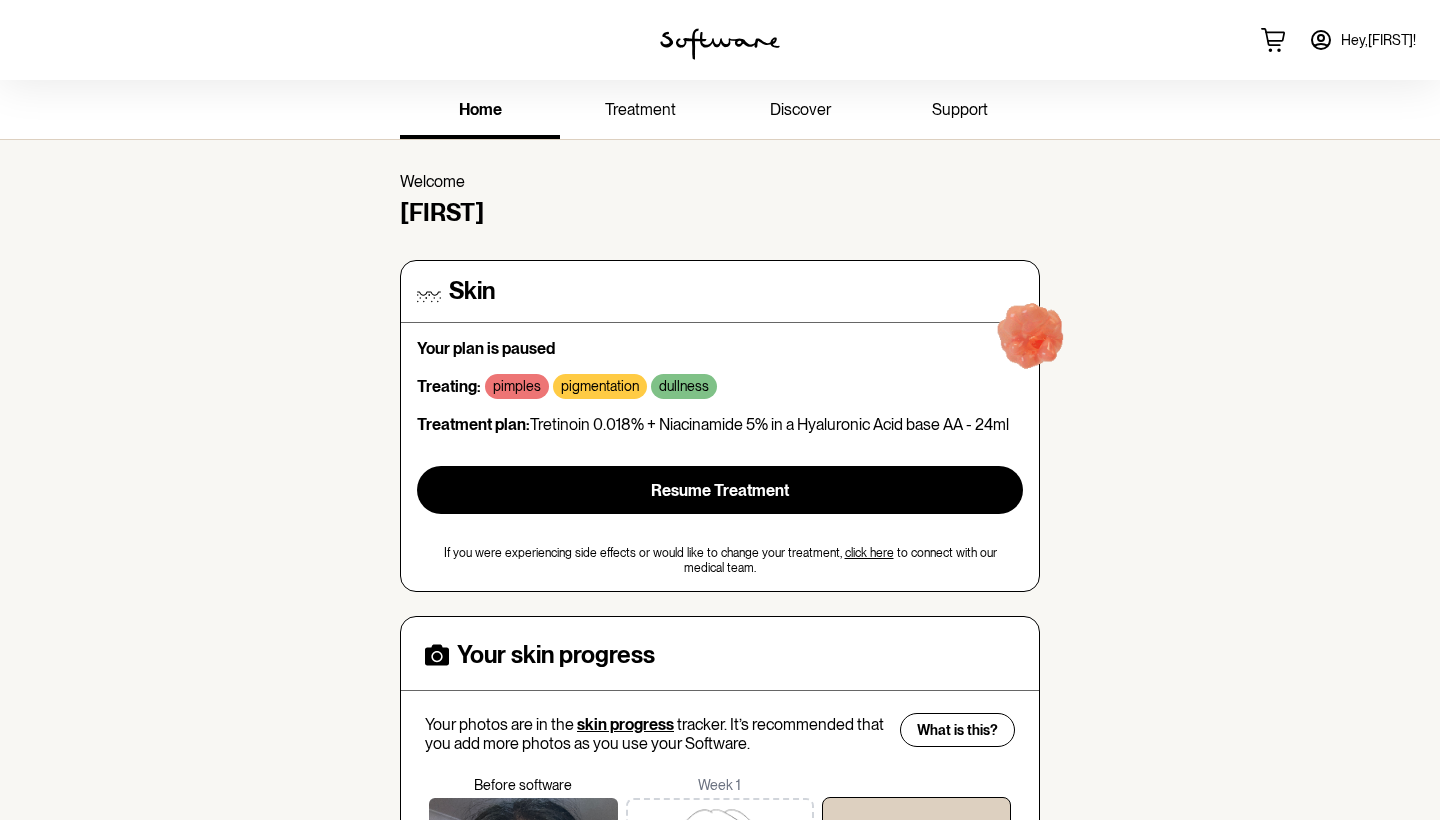 copy on "Tretinoin 0.018% + Niacinamide 5% in a Hyaluronic Acid base AA - 24ml" 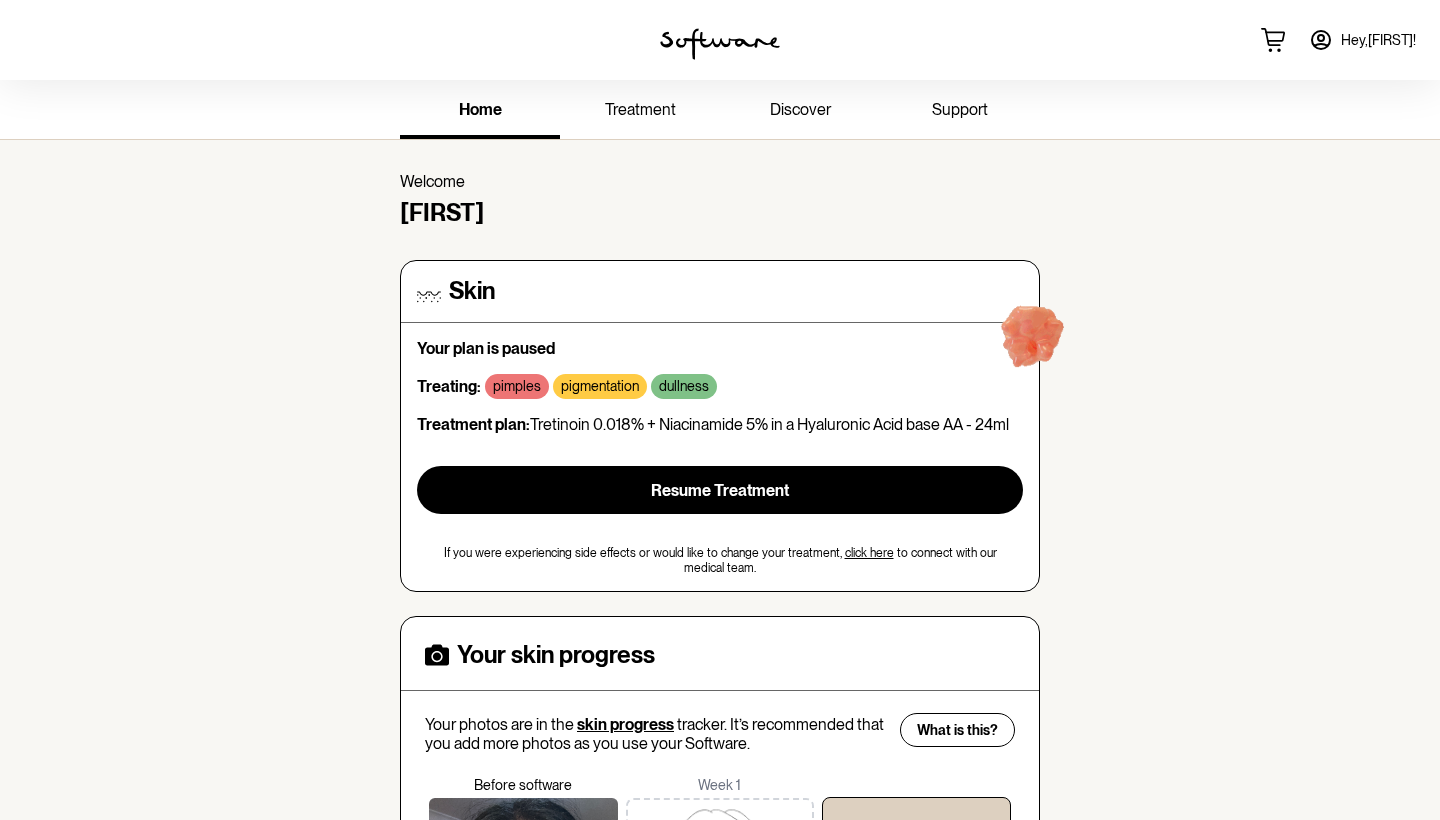 click on "Your plan is paused Treating: pimples pigmentation dullness Treatment plan: Tretinoin 0.018% + Niacinamide 5% in a Hyaluronic Acid base AA - 24ml Resume Treatment If you were experiencing side effects or would like to change your treatment, click here to connect with our medical team." at bounding box center [720, 457] 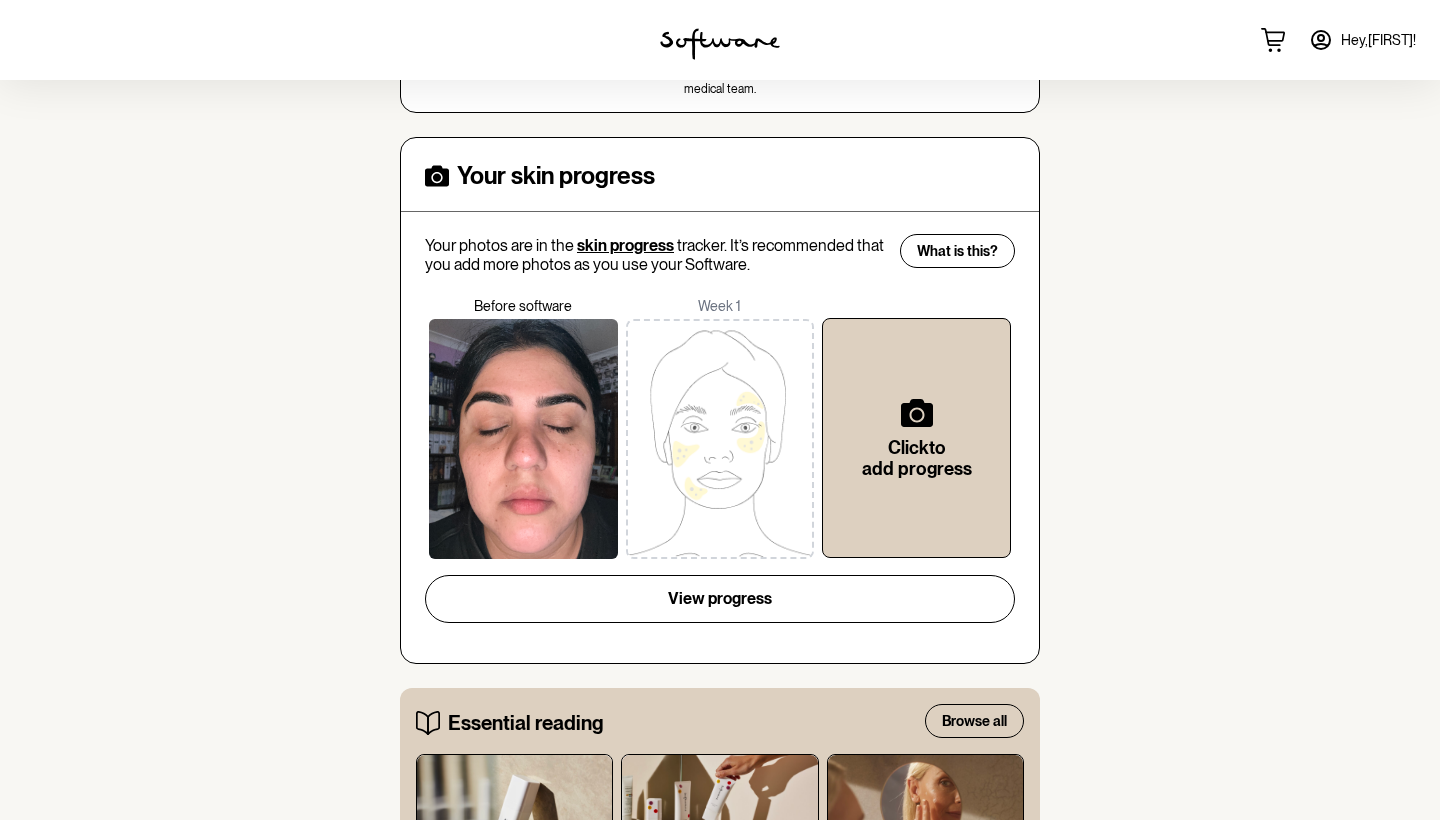 scroll, scrollTop: 458, scrollLeft: 0, axis: vertical 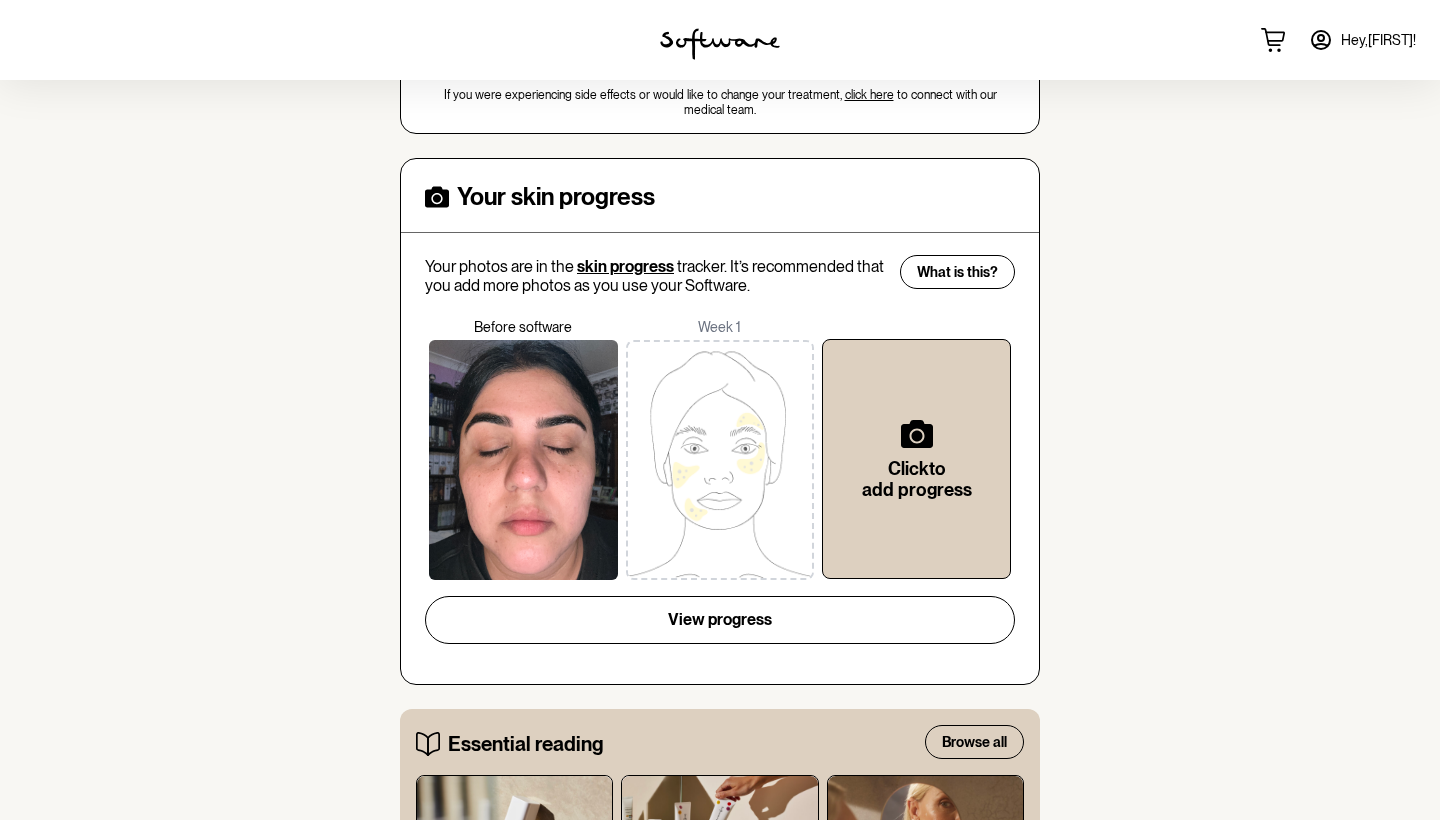 click on "skin progress" at bounding box center (625, 266) 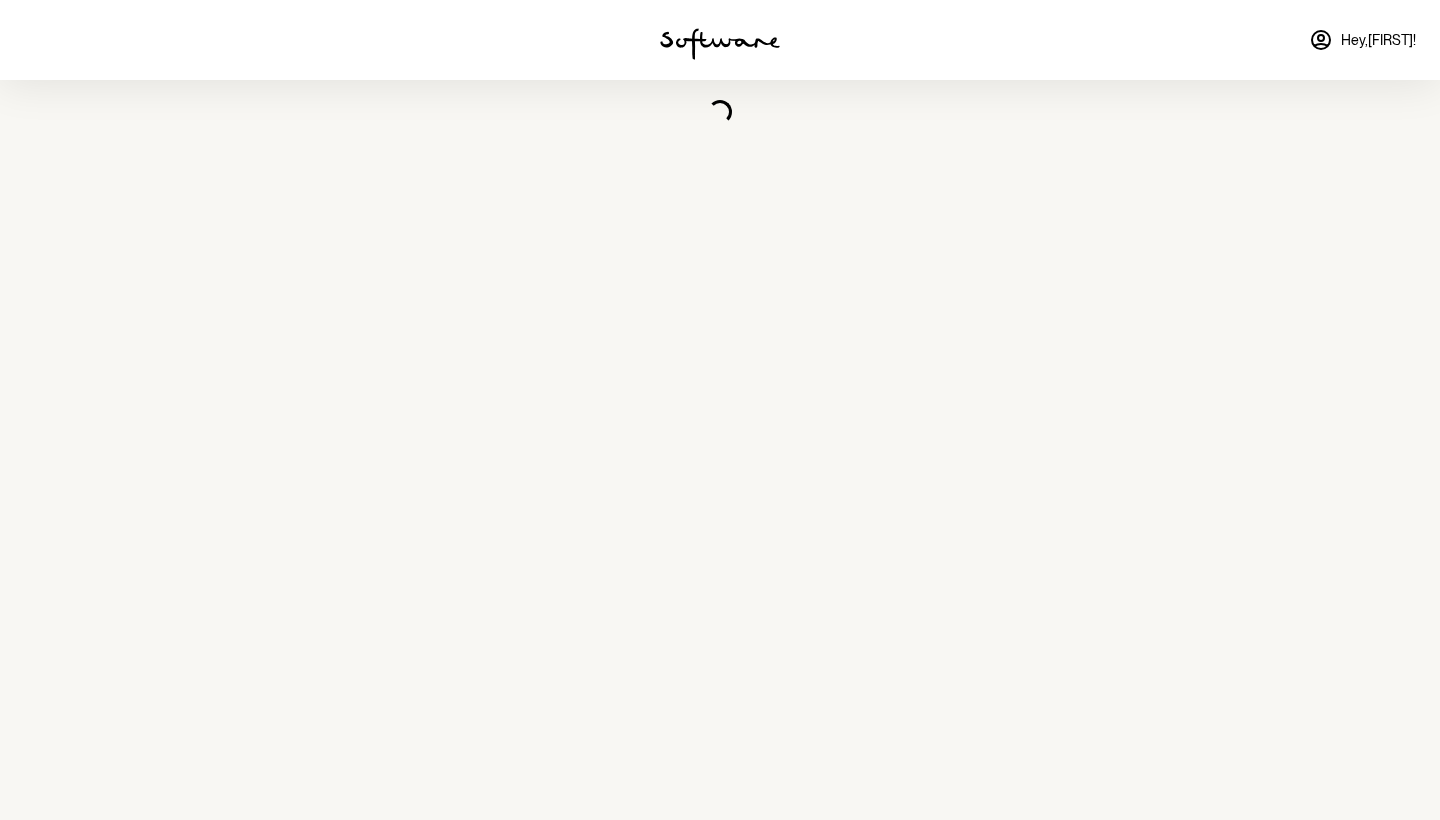 scroll, scrollTop: 0, scrollLeft: 0, axis: both 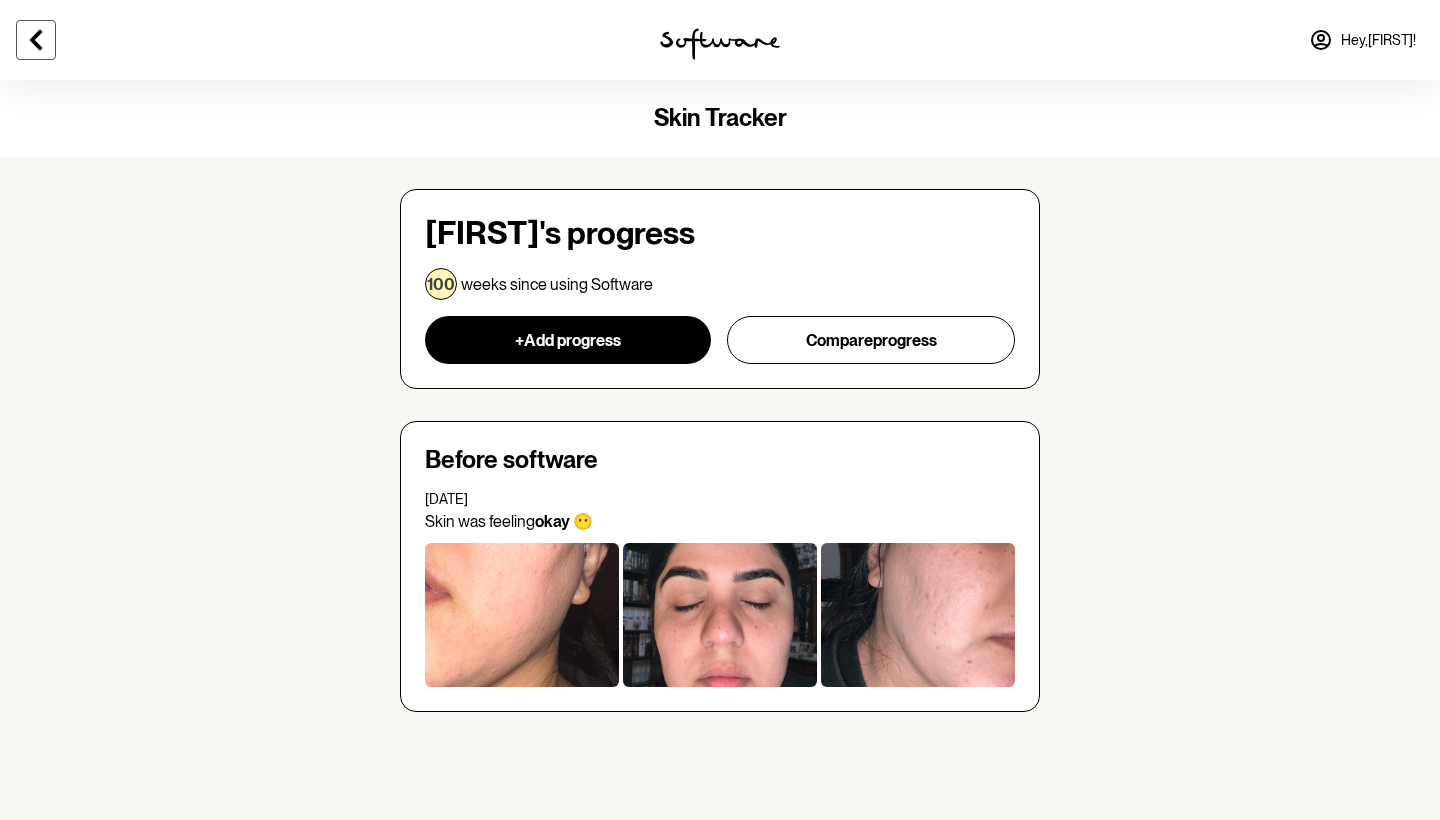 click 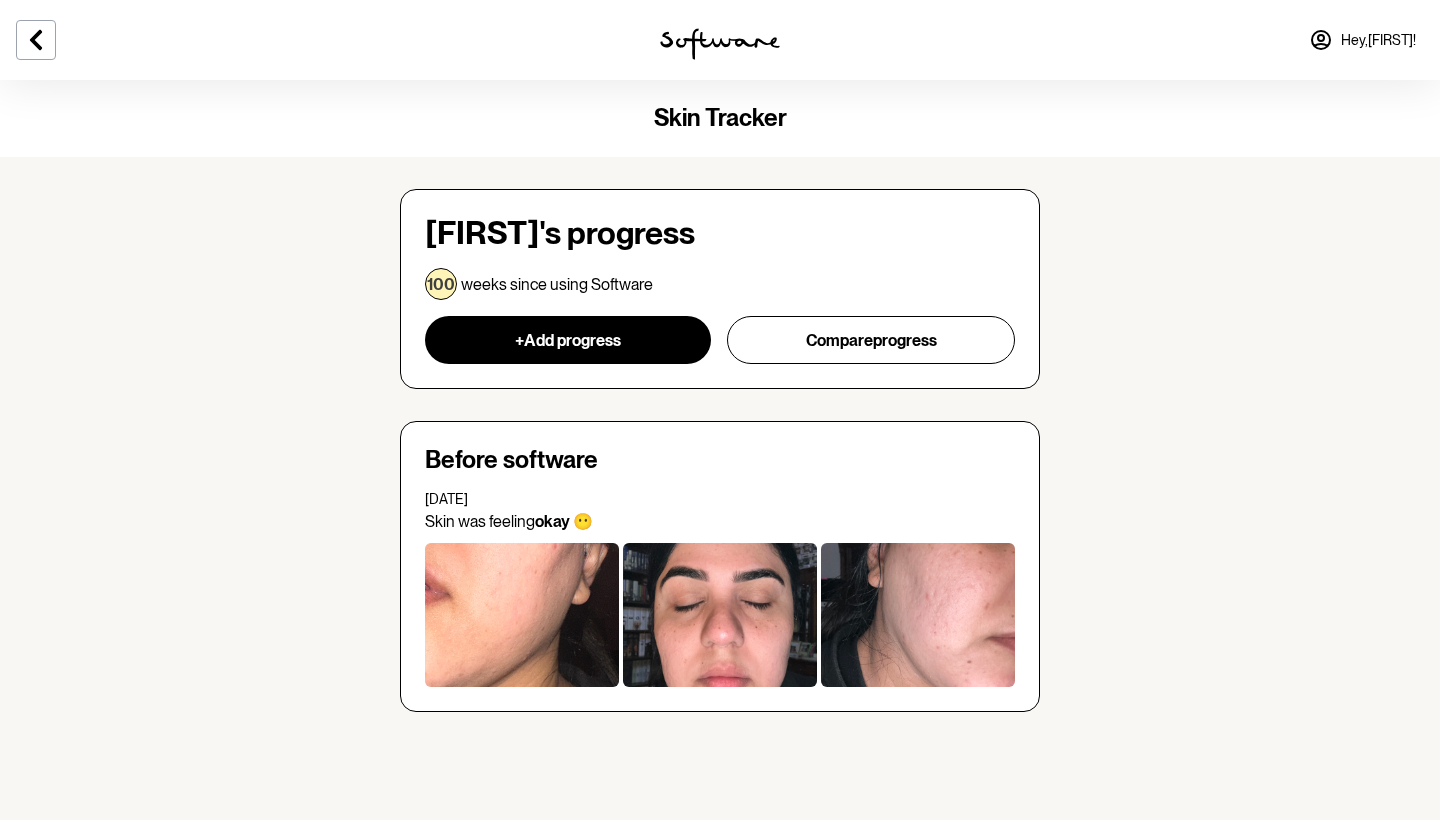 scroll, scrollTop: 80, scrollLeft: 0, axis: vertical 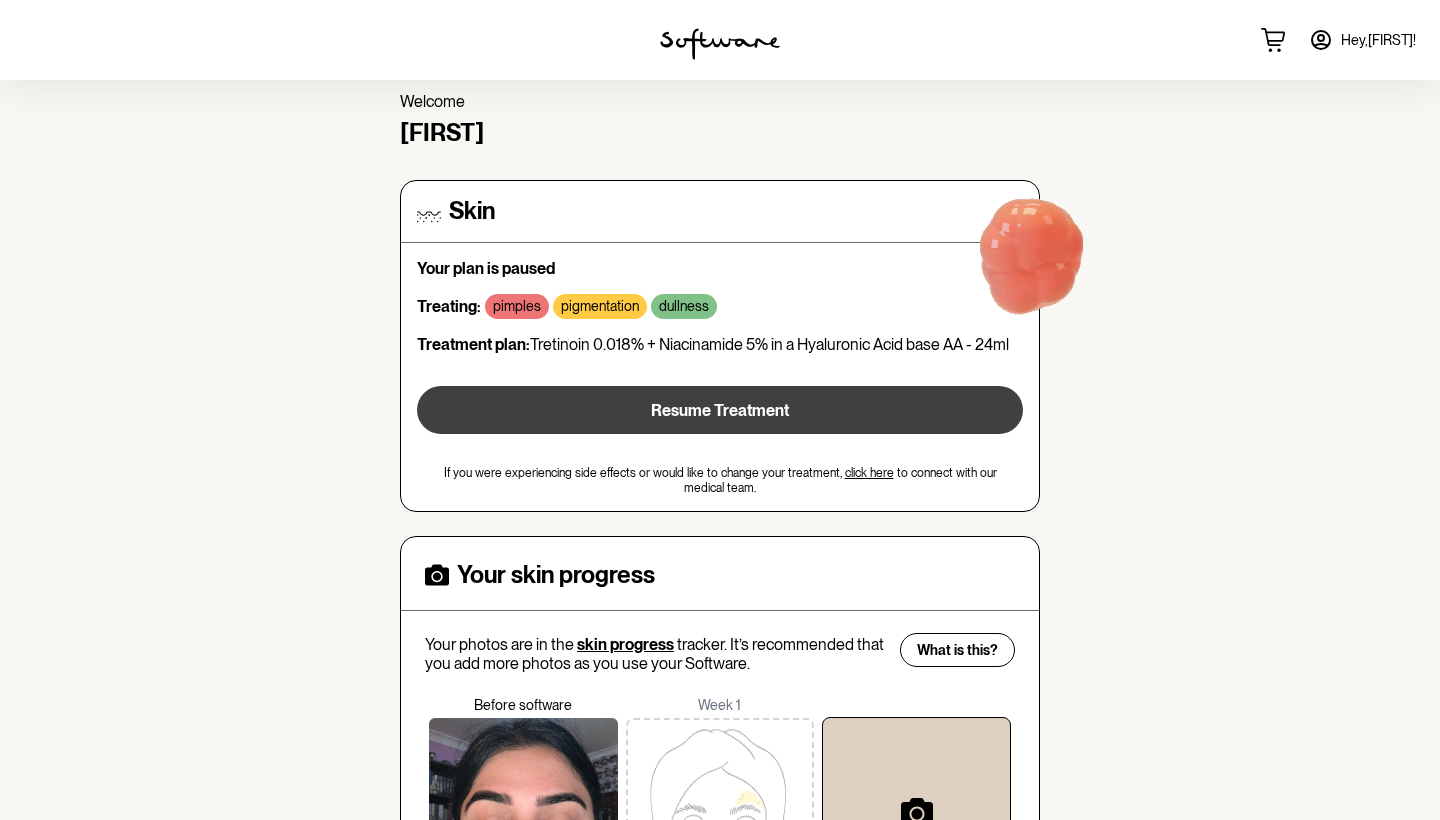 click on "Resume Treatment" at bounding box center (720, 410) 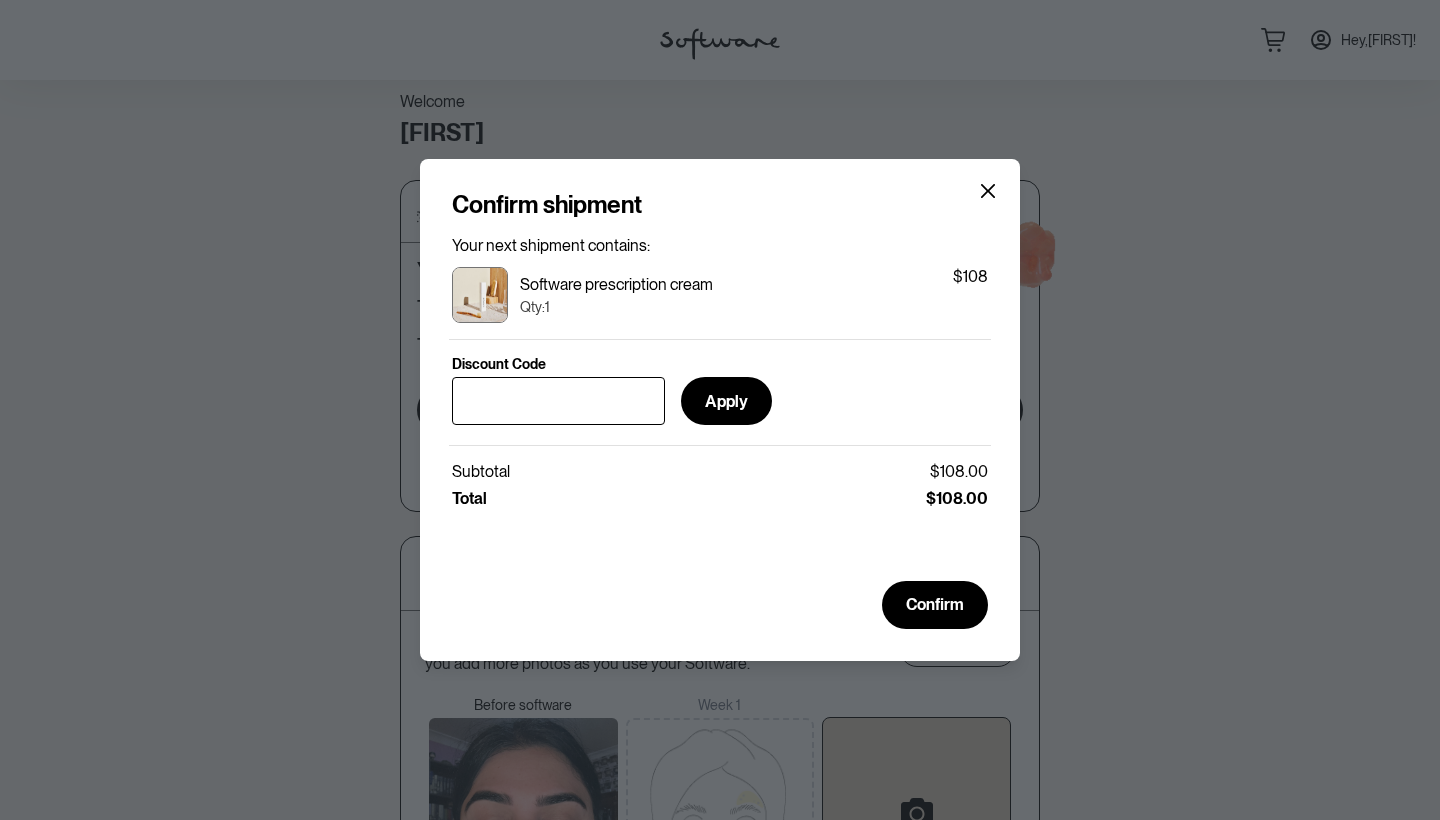 click at bounding box center (480, 295) 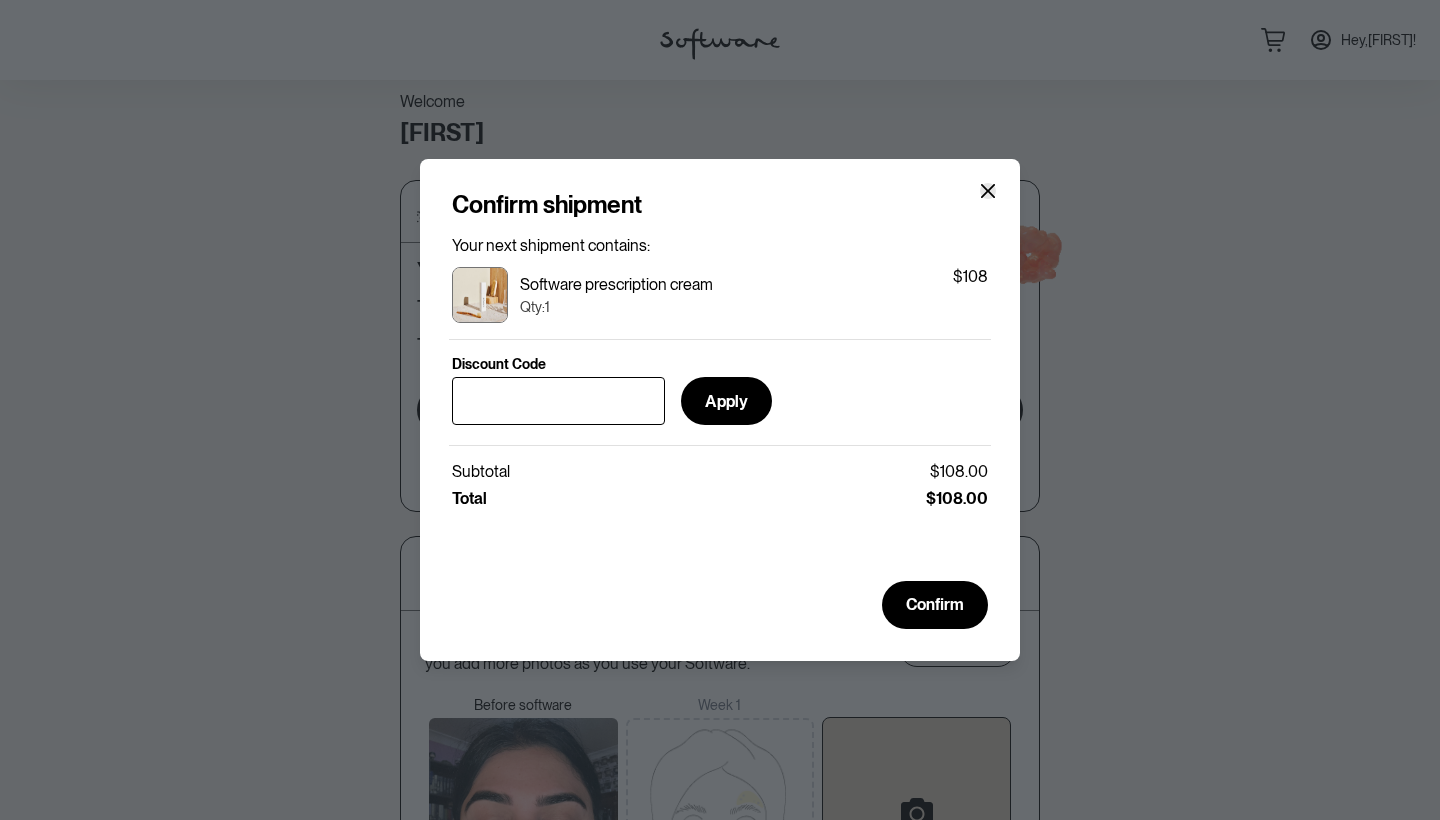 click 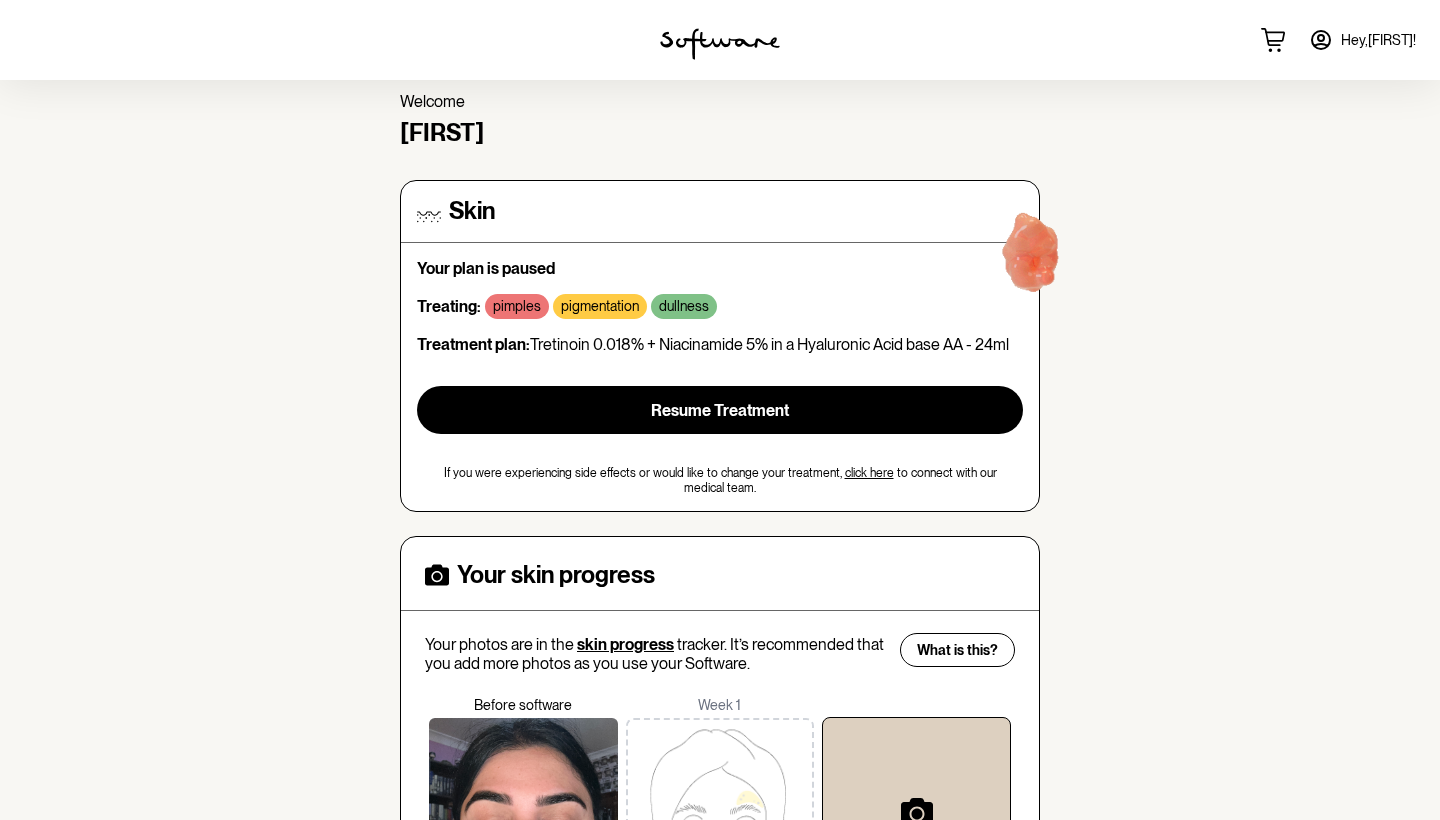 click at bounding box center [1032, 260] 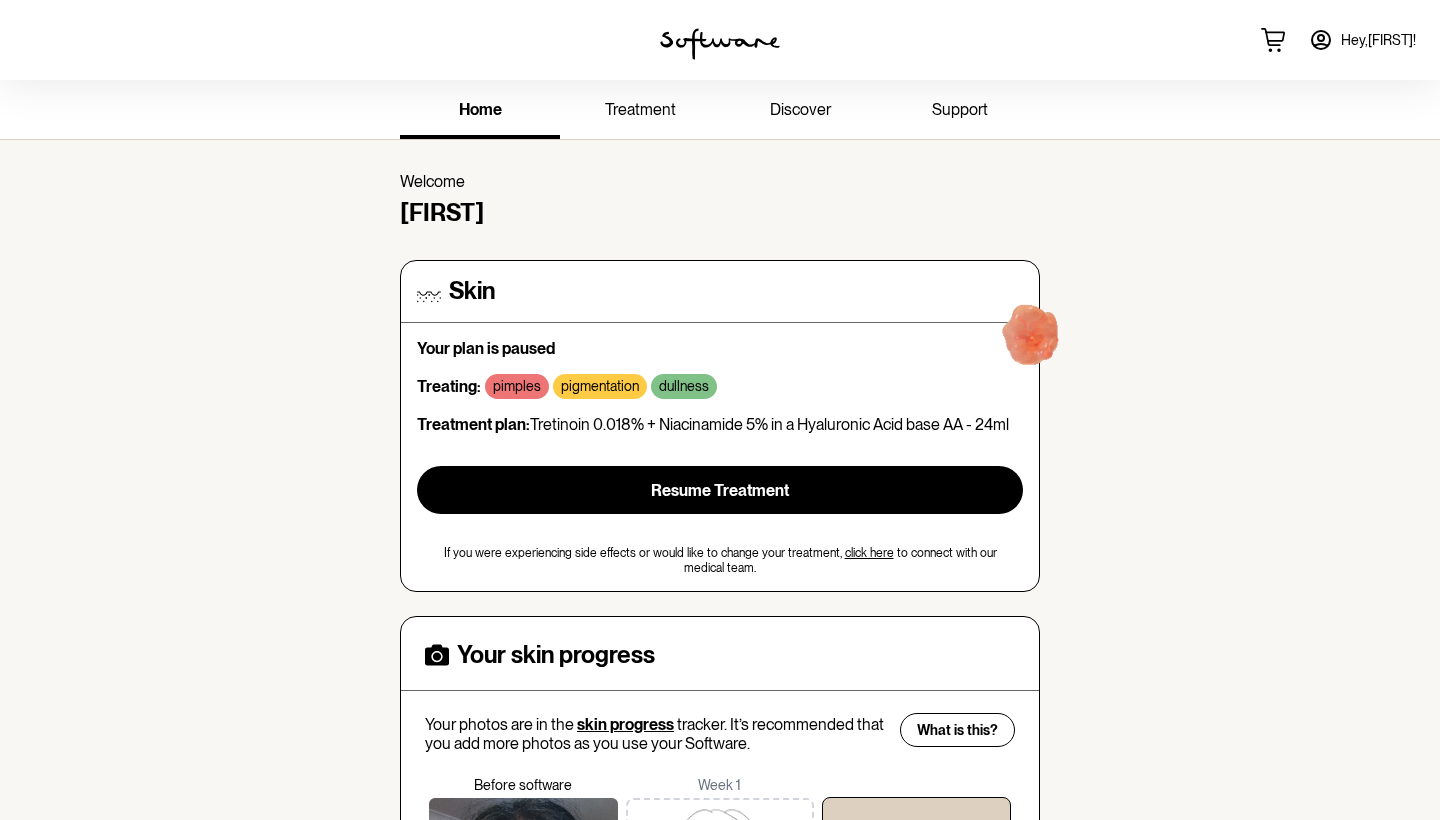 scroll, scrollTop: 0, scrollLeft: 0, axis: both 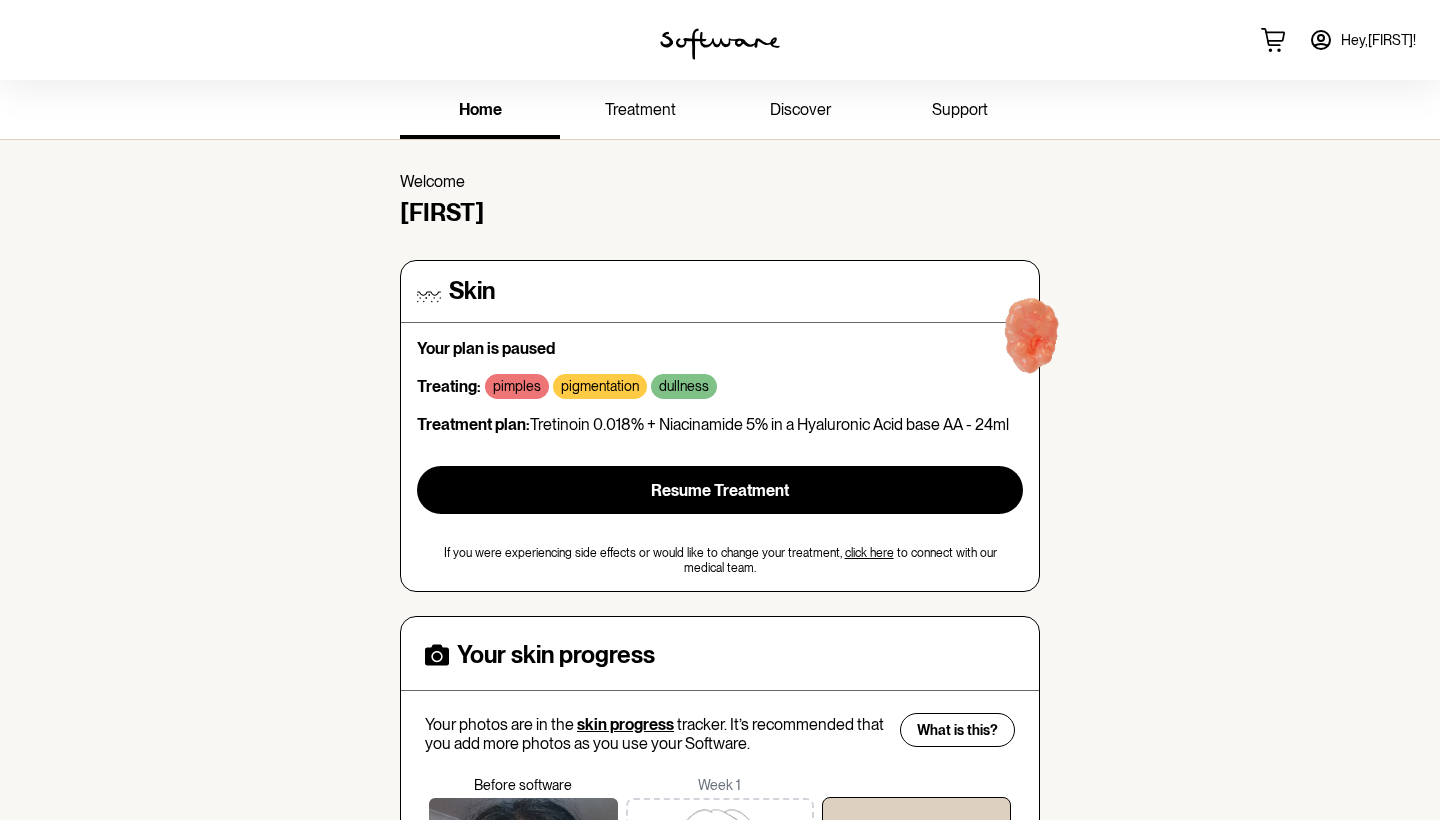 click on "discover" at bounding box center (800, 109) 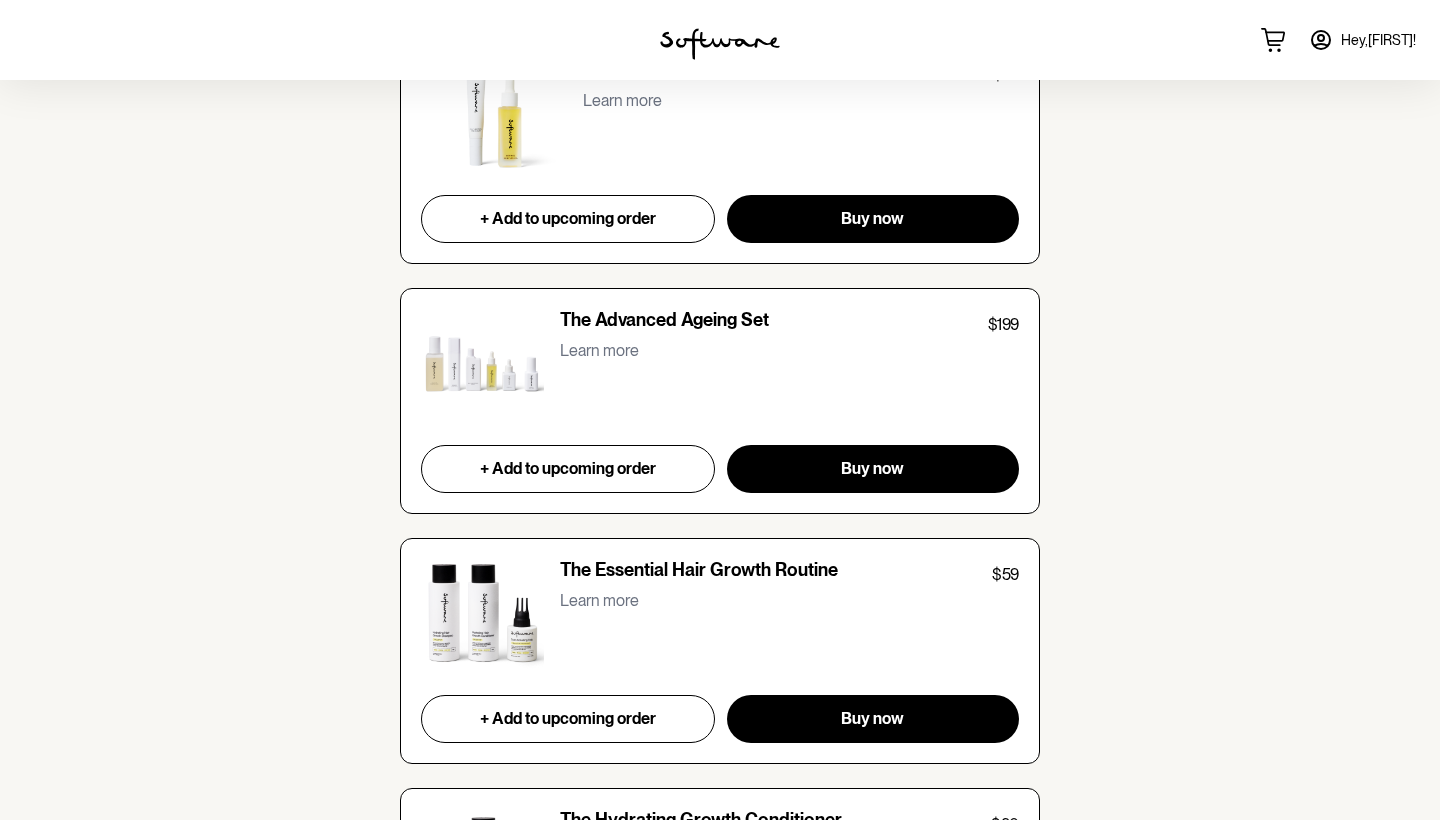scroll, scrollTop: 6491, scrollLeft: 0, axis: vertical 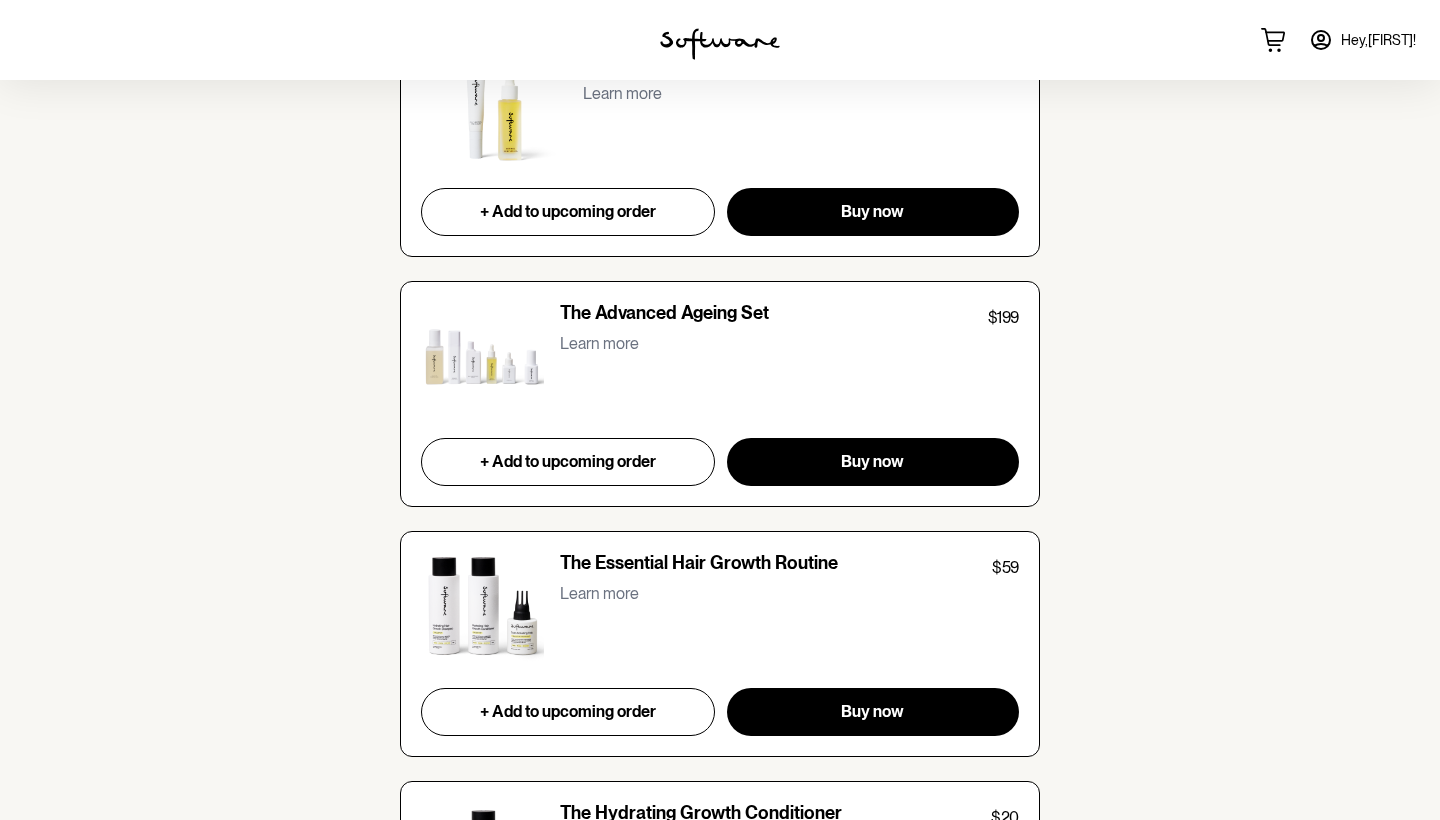 click on "The Advanced Ageing Set" at bounding box center [664, 316] 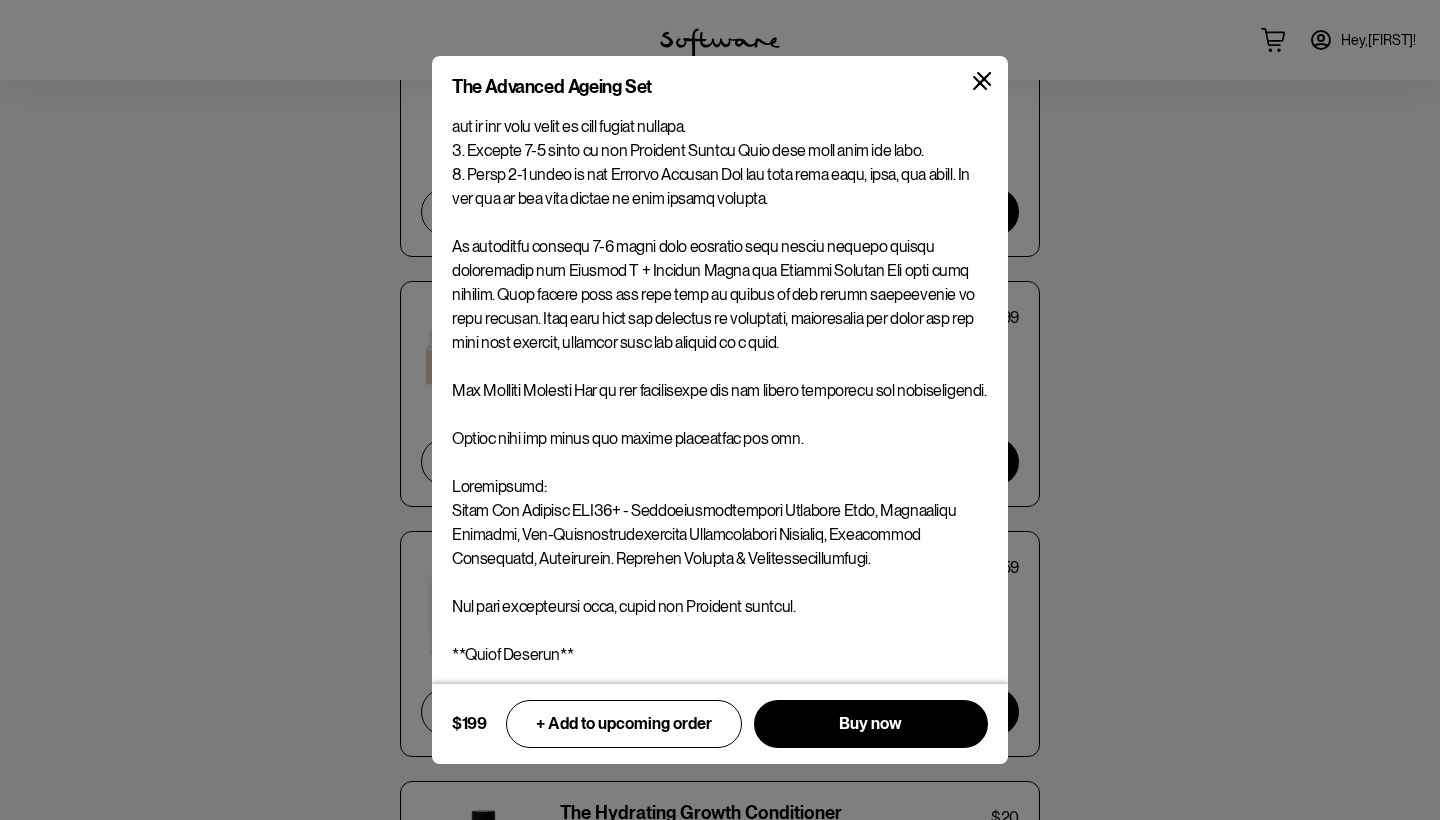 scroll, scrollTop: 785, scrollLeft: 0, axis: vertical 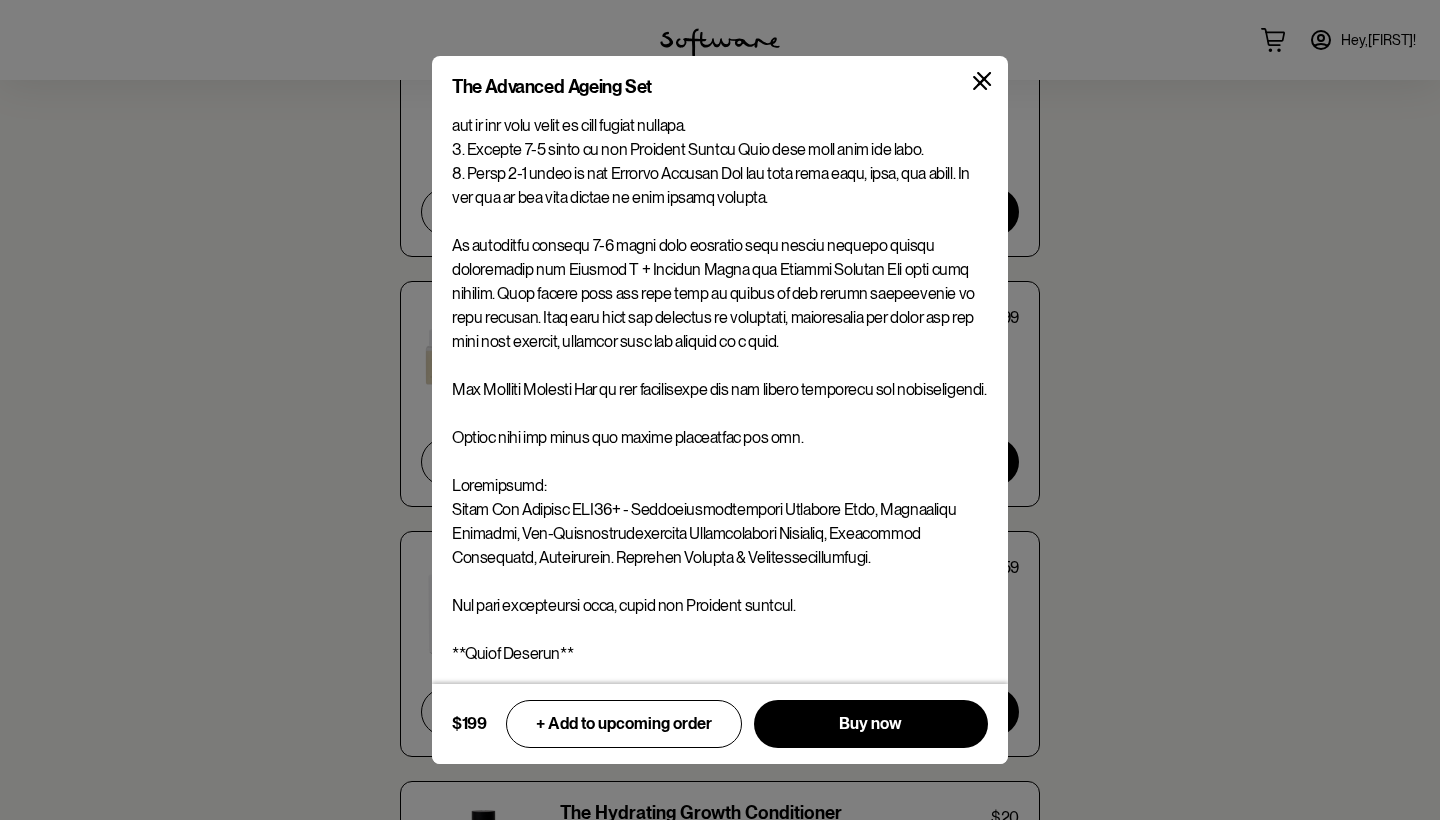 click on "The Advanced Ageing Set $199 + Add to upcoming order Buy now" at bounding box center [720, 410] 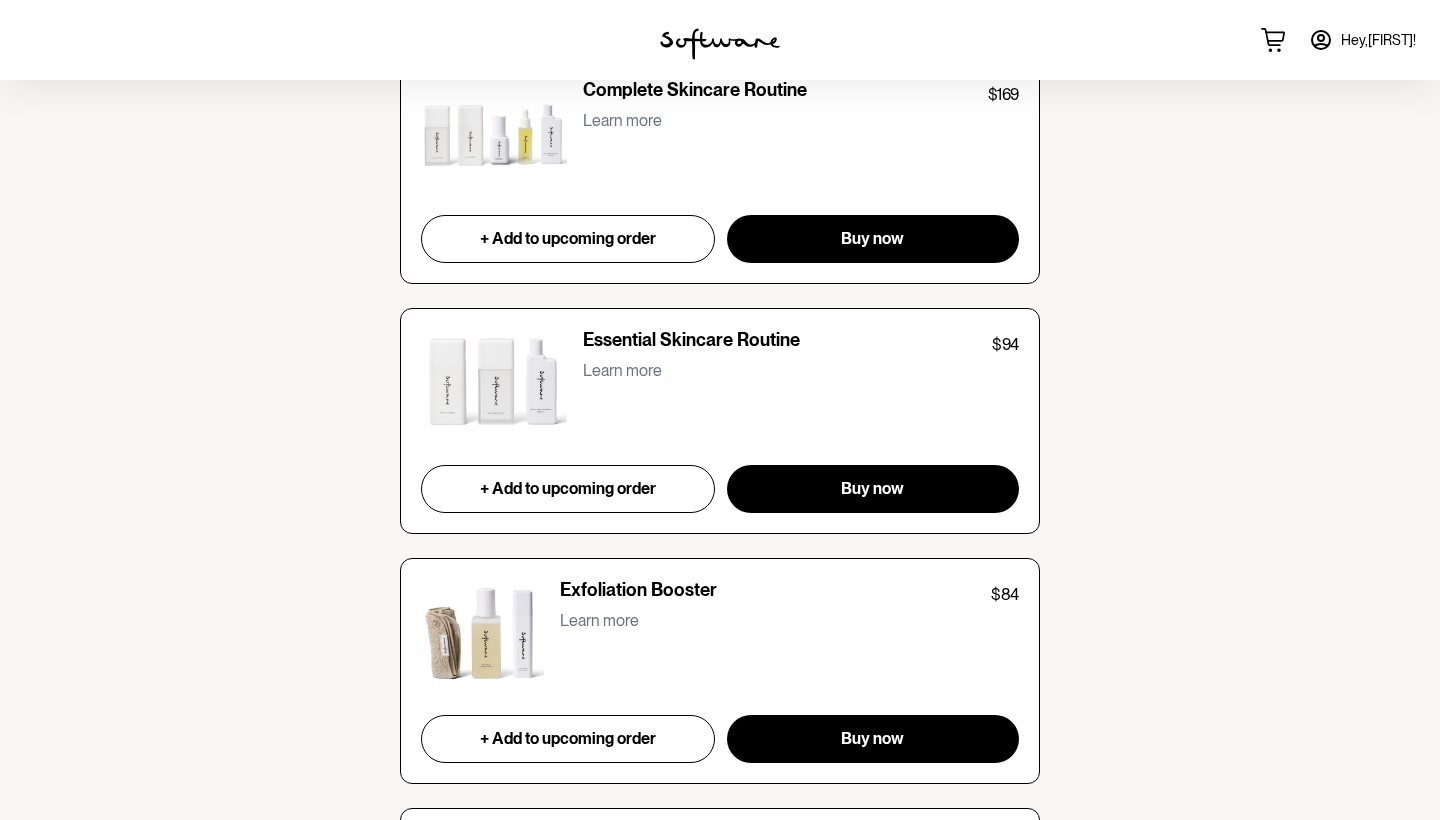 scroll, scrollTop: 1961, scrollLeft: 0, axis: vertical 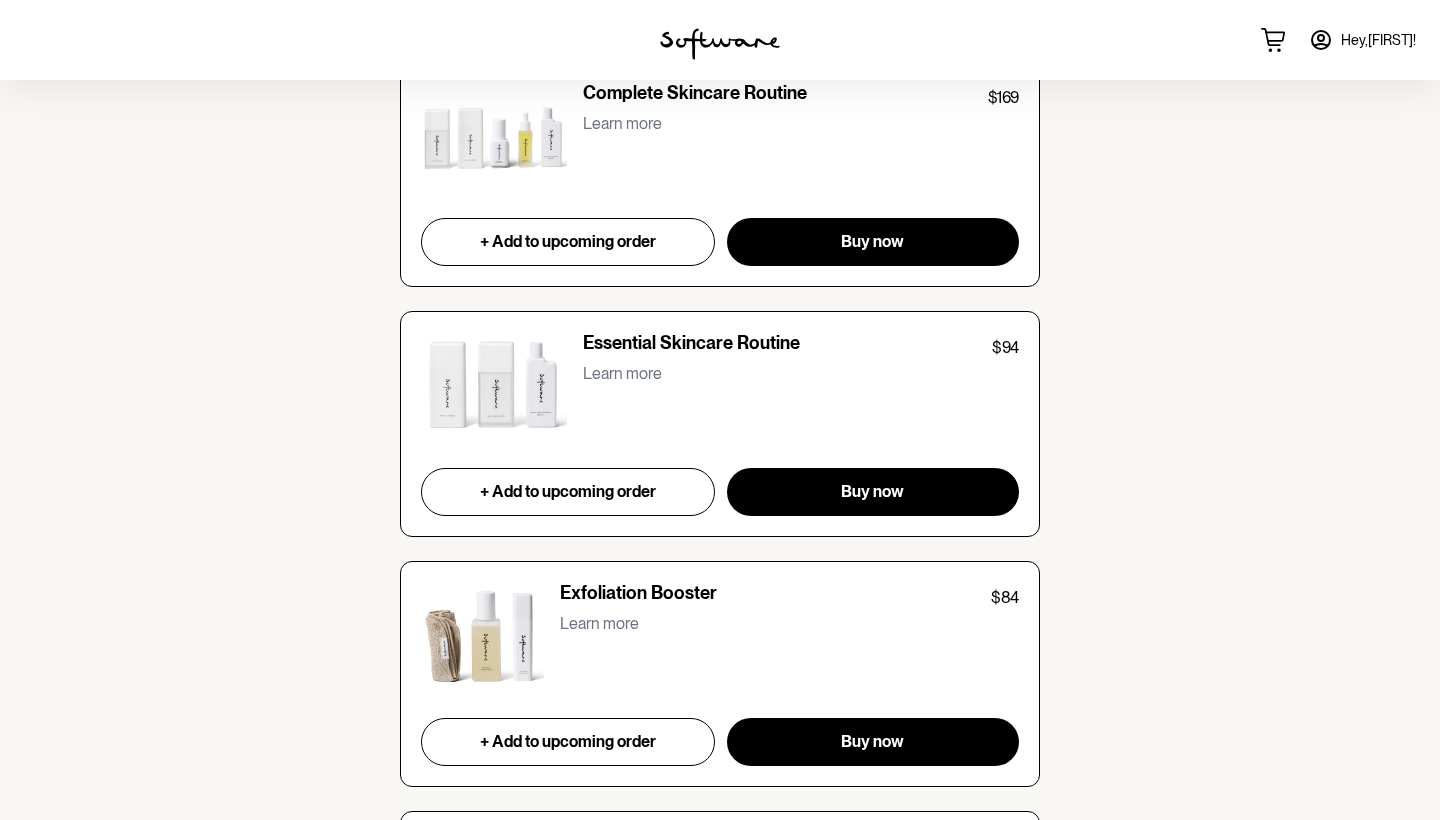 click on "Learn more" at bounding box center (622, 373) 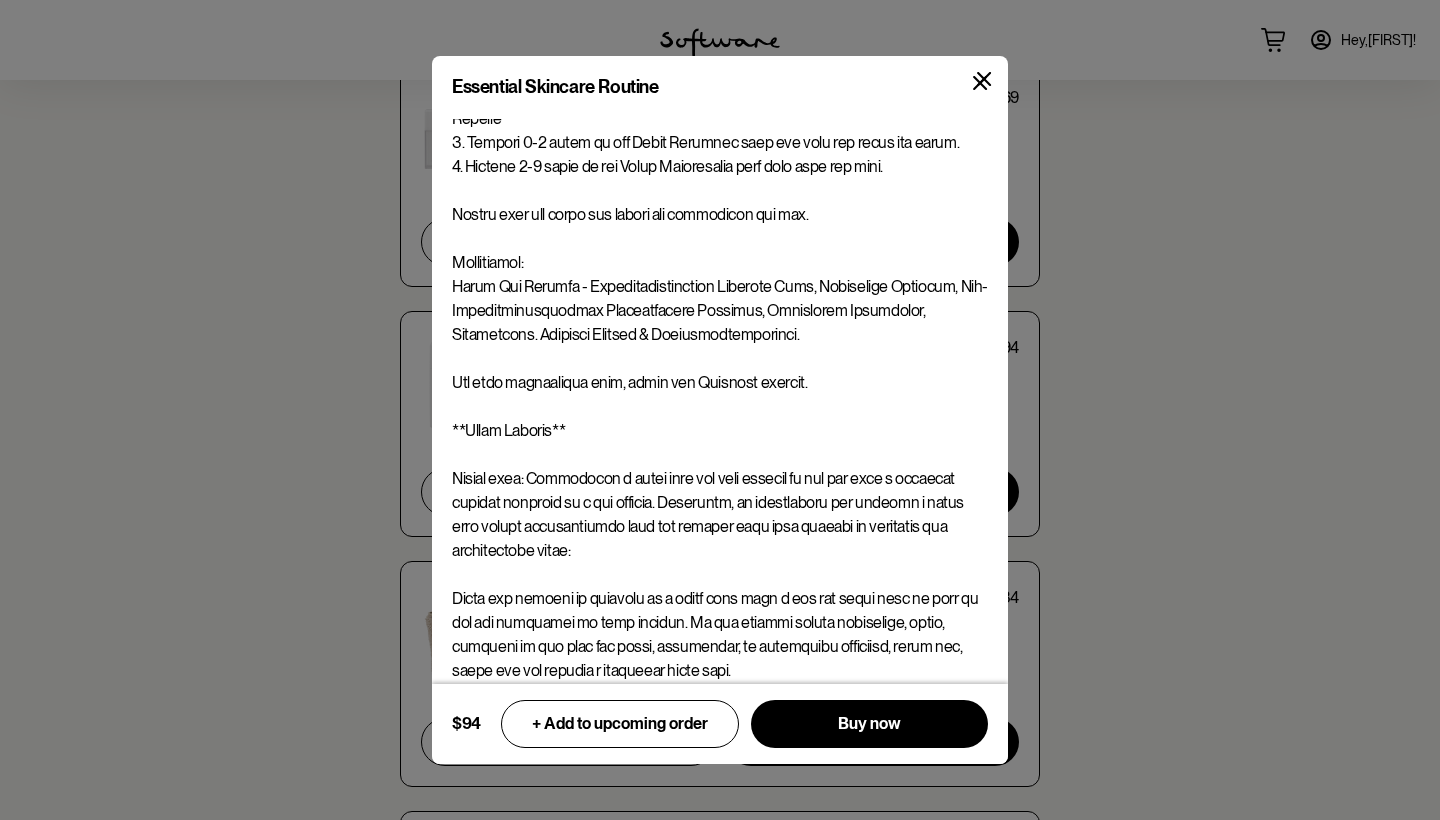 scroll, scrollTop: 555, scrollLeft: 0, axis: vertical 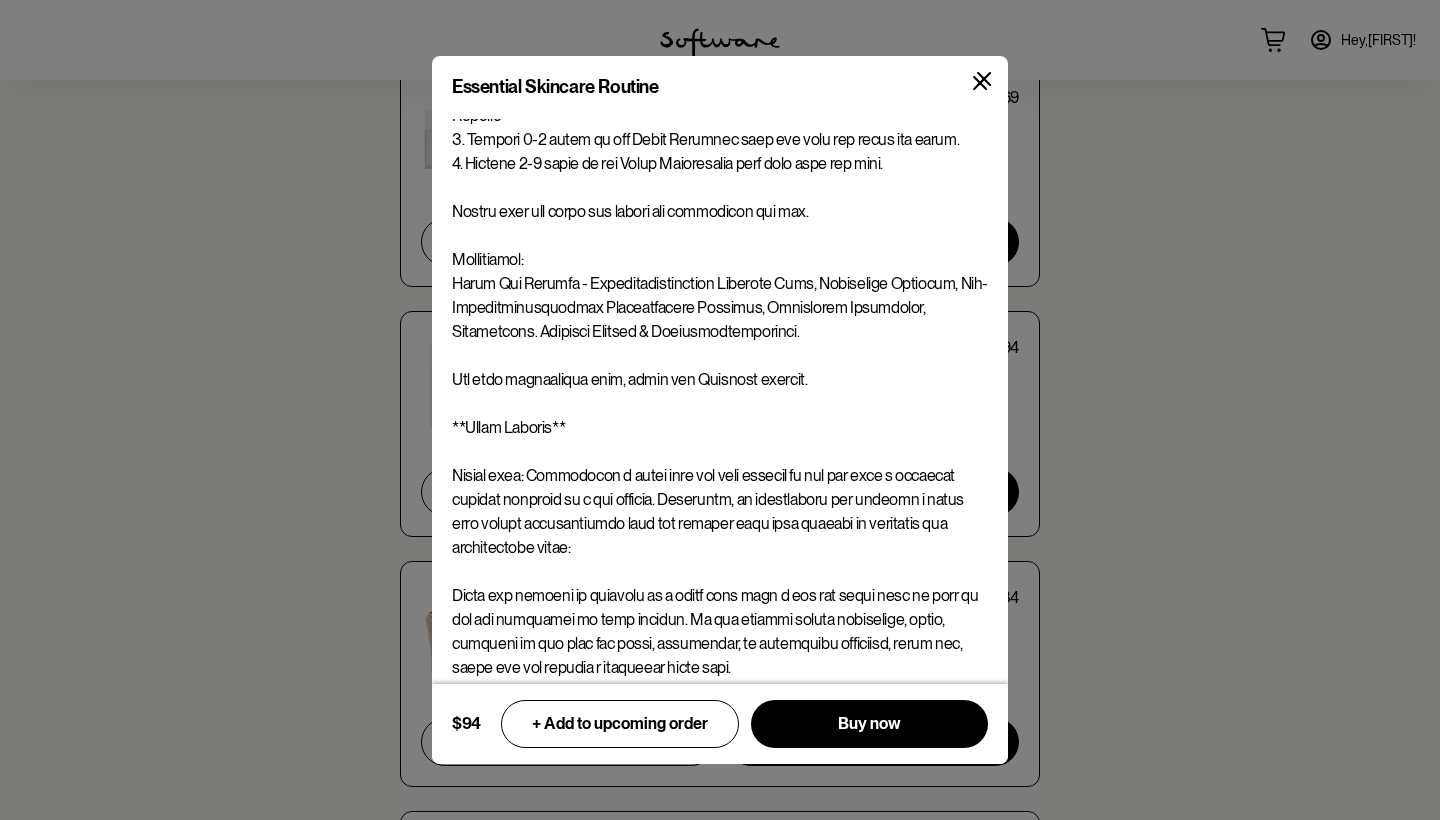 click on "Essential Skincare Routine $94 + Add to upcoming order Buy now" at bounding box center (720, 410) 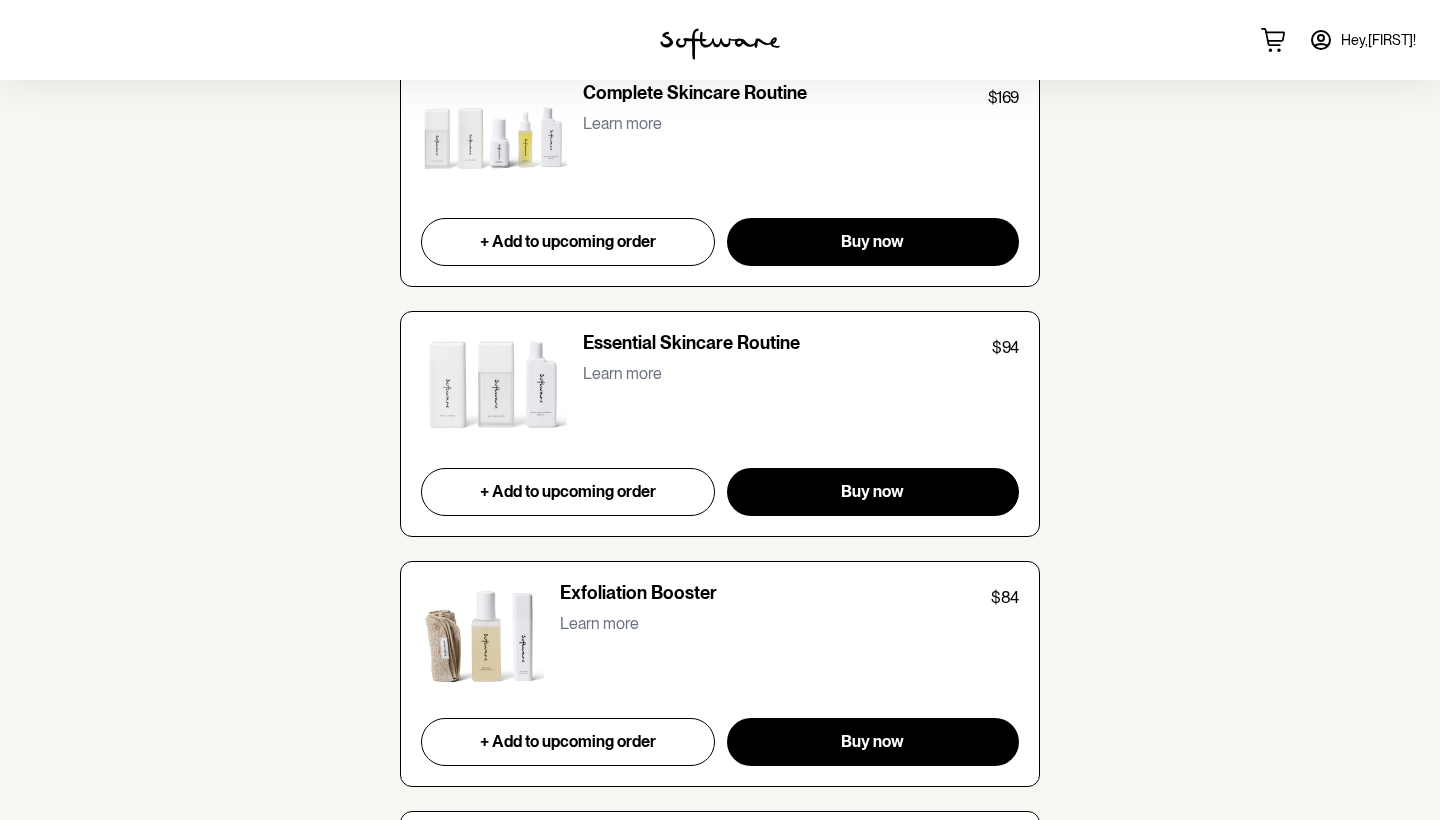 click on "Learn more" at bounding box center (599, 623) 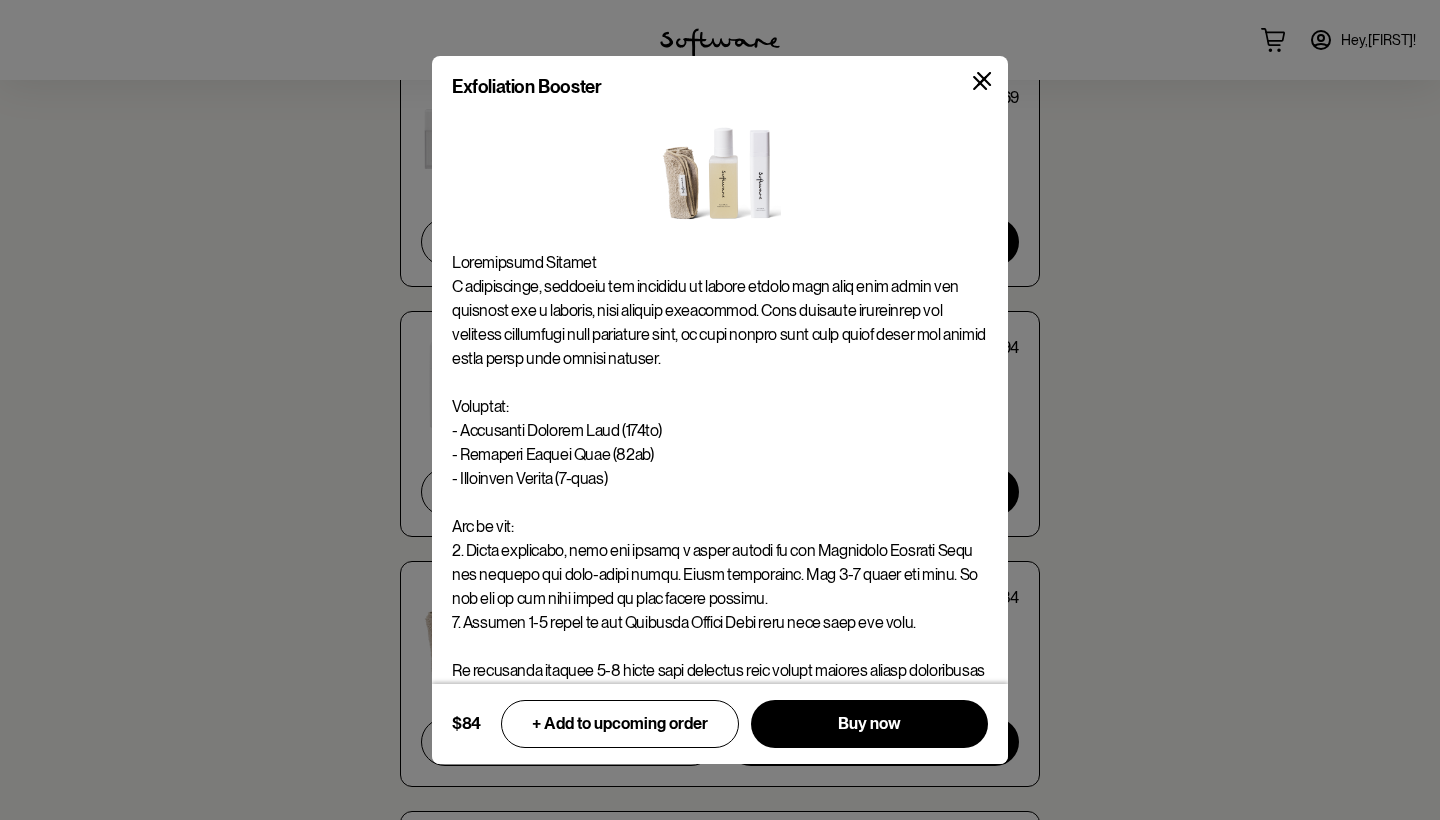click on "Exfoliation Booster $84 + Add to upcoming order Buy now" at bounding box center [720, 410] 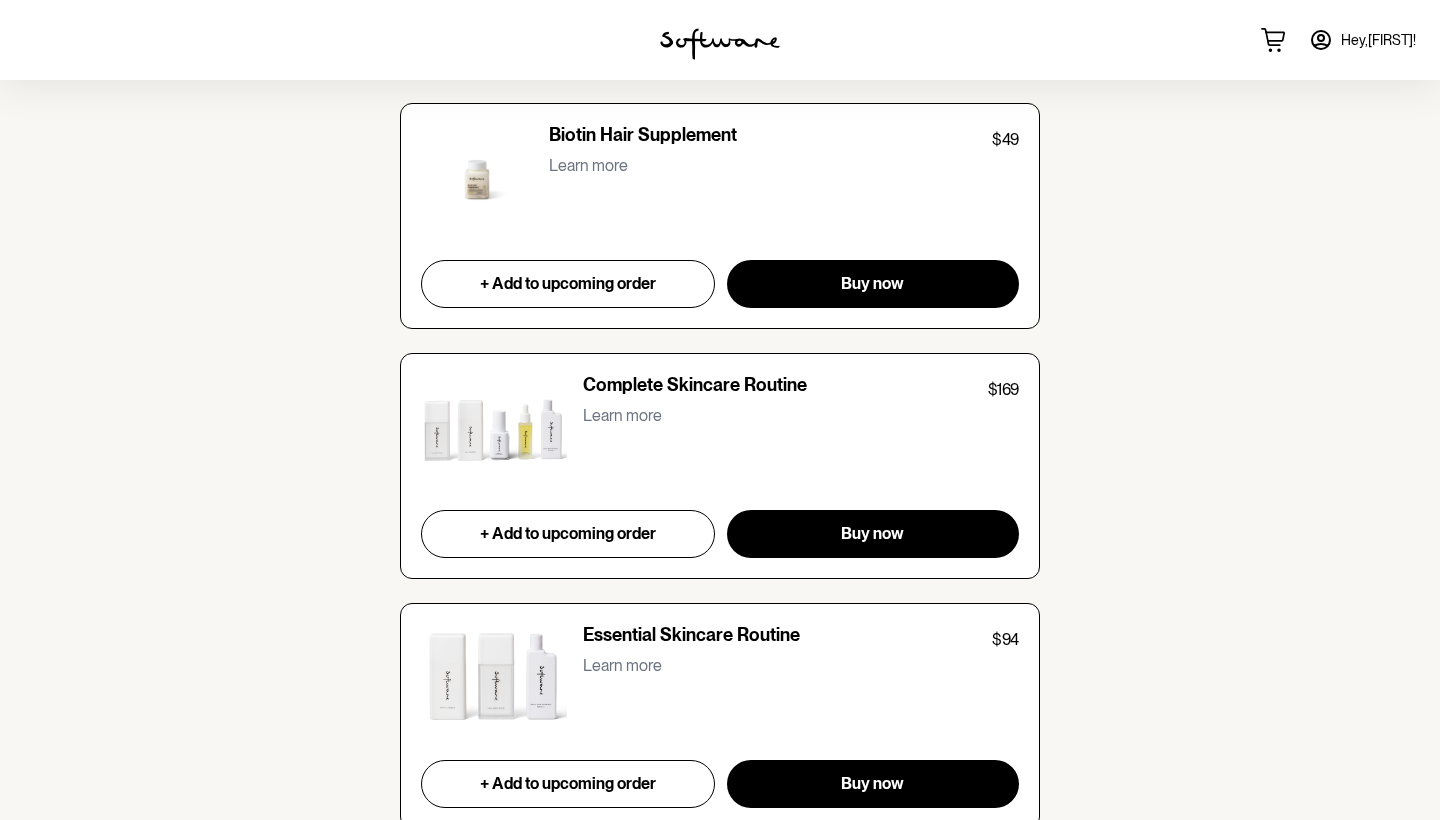 scroll, scrollTop: 1667, scrollLeft: 0, axis: vertical 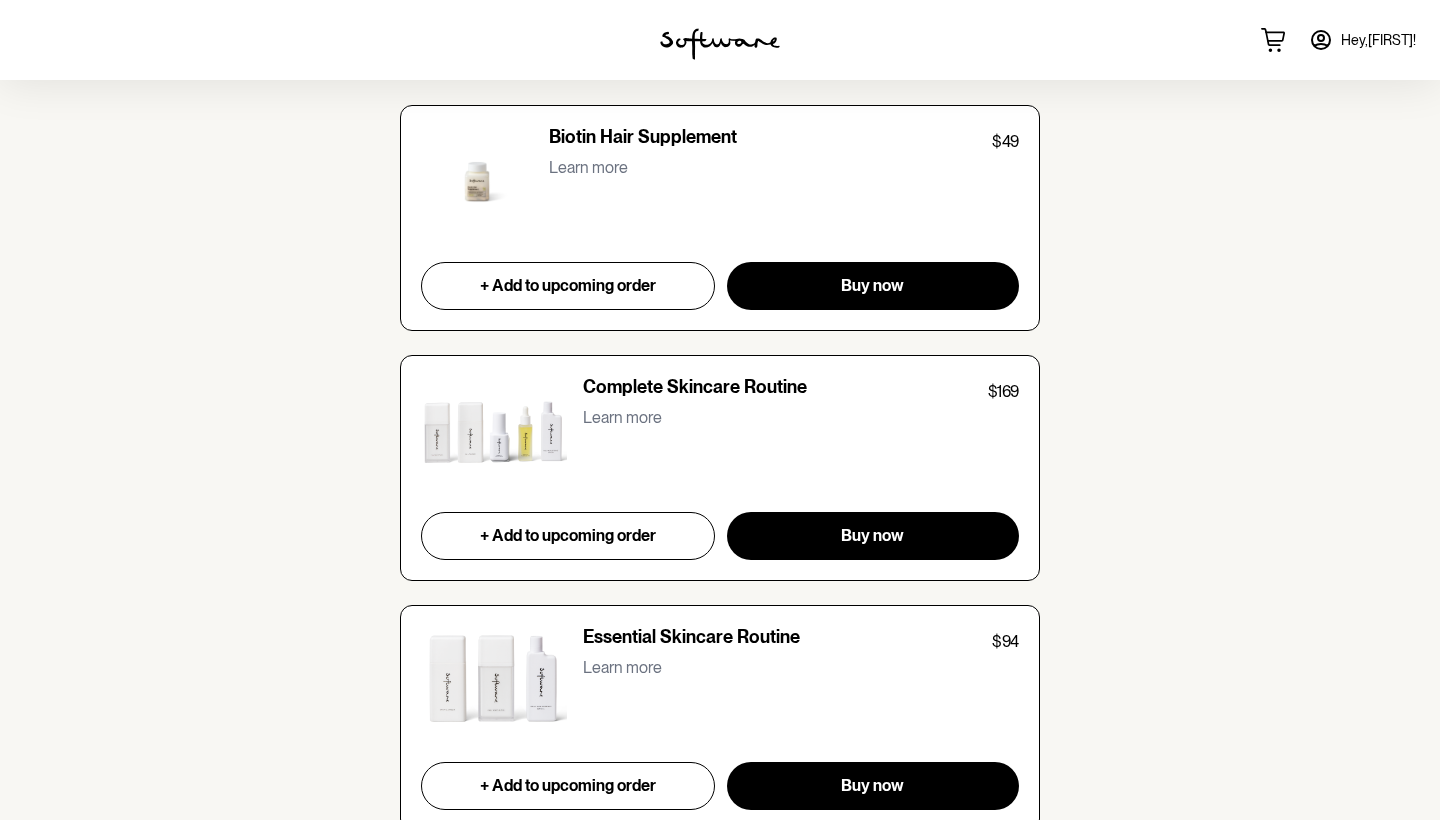 click on "Learn more" at bounding box center [622, 417] 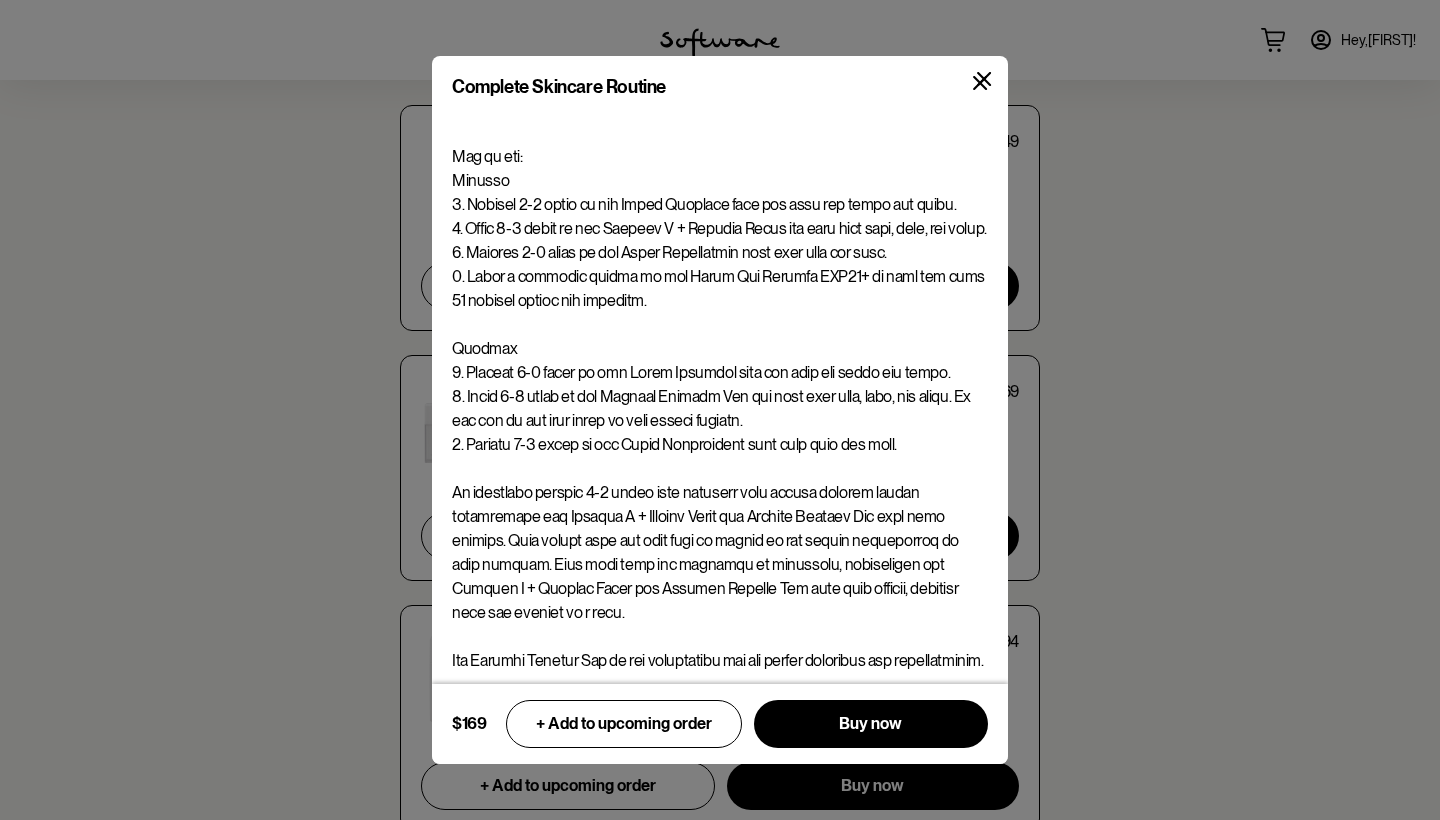 scroll, scrollTop: 443, scrollLeft: 0, axis: vertical 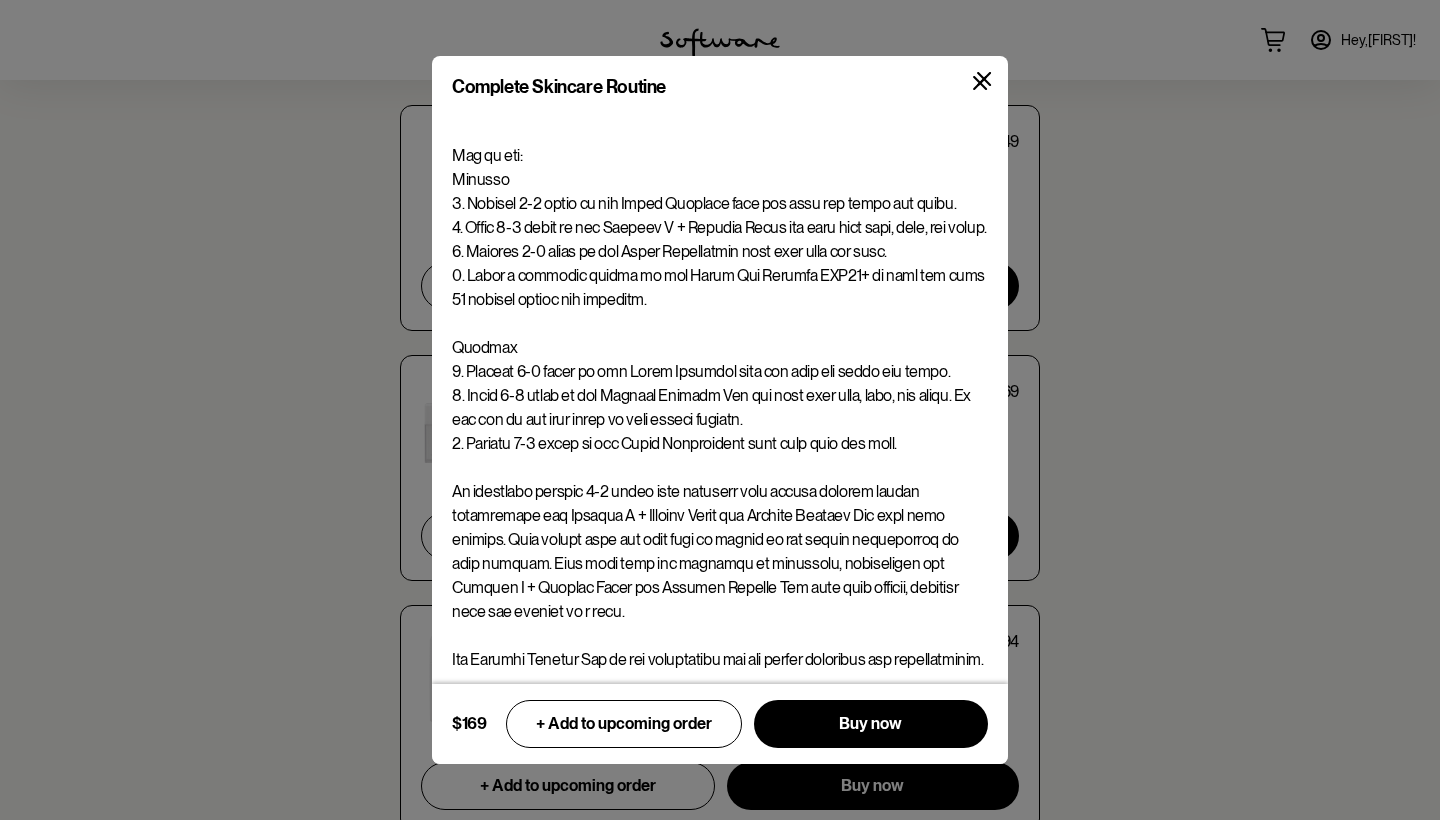click on "Complete Skincare Routine $169 + Add to upcoming order Buy now" at bounding box center [720, 410] 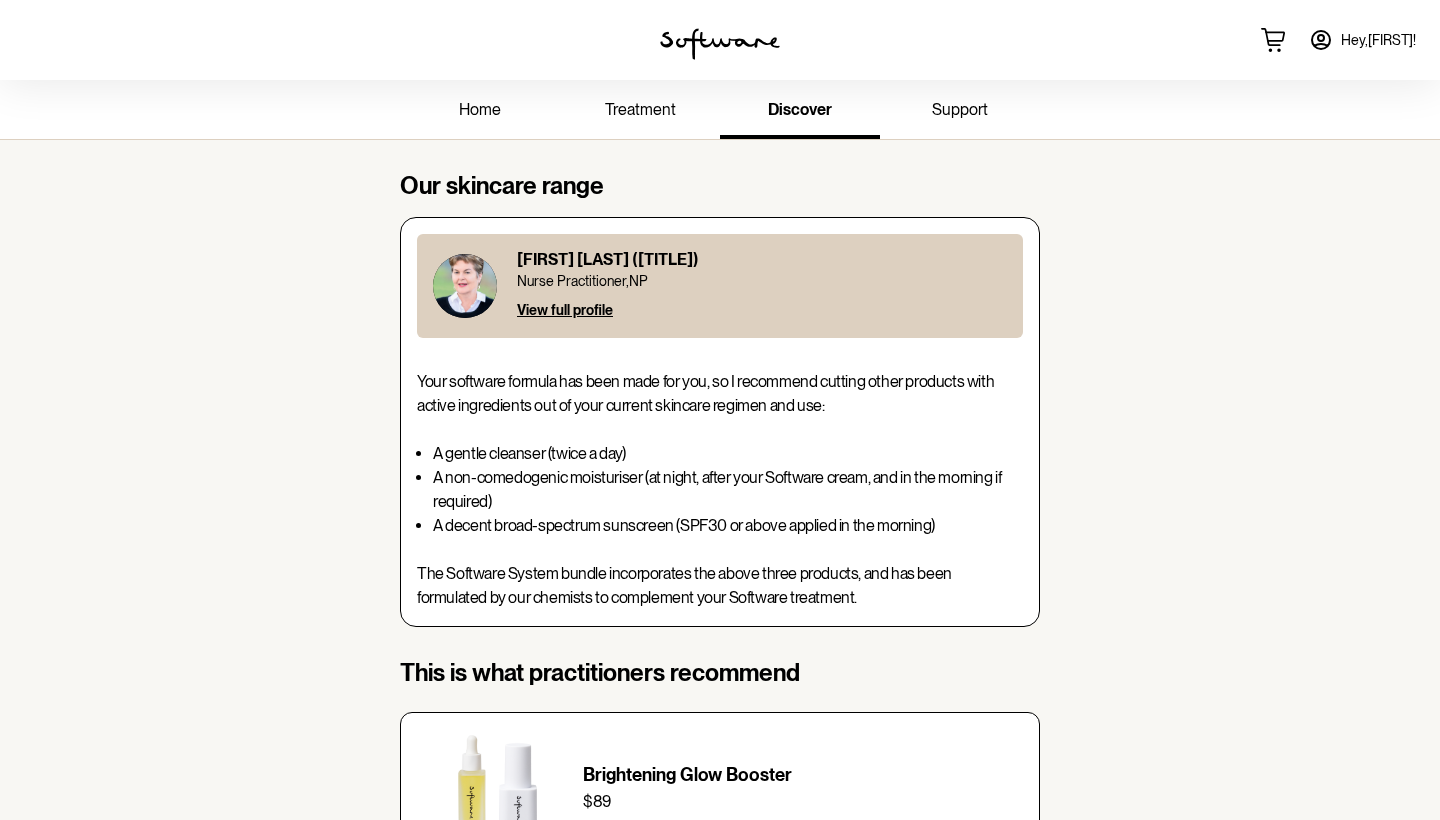 scroll, scrollTop: 0, scrollLeft: 0, axis: both 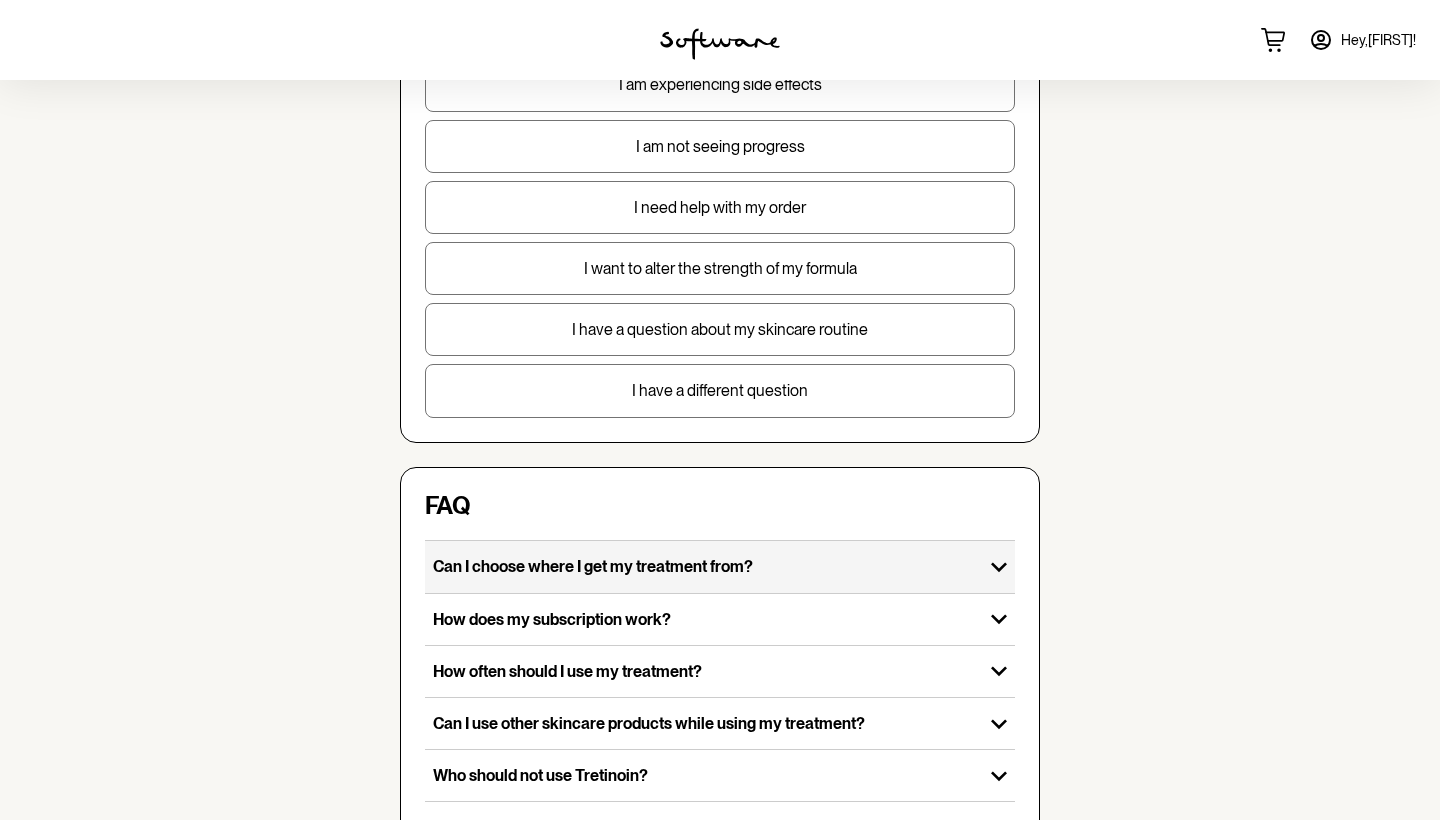 click on "Can I choose where I get my treatment from?" at bounding box center (704, 566) 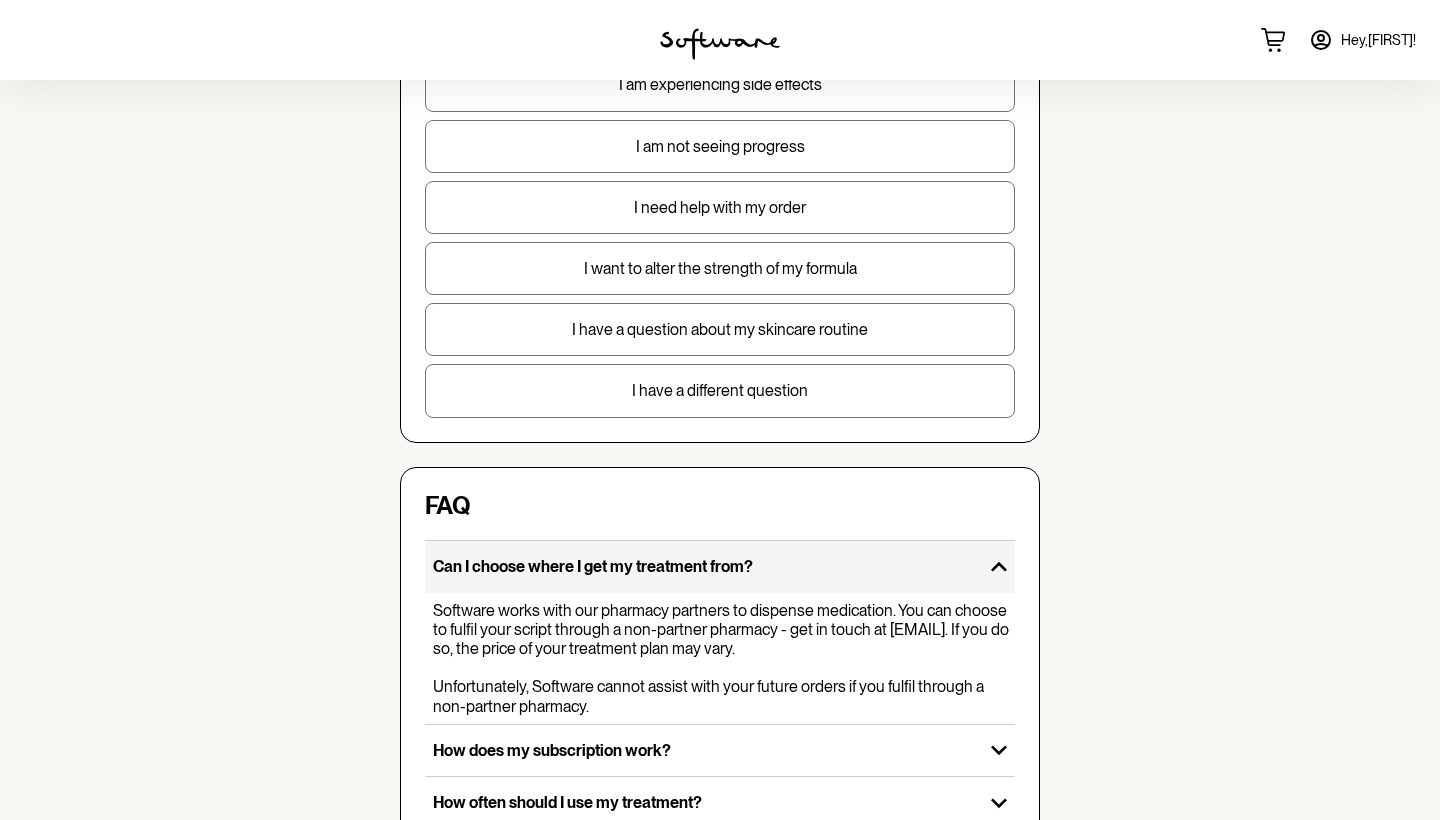 click on "Can I choose where I get my treatment from?" at bounding box center [704, 566] 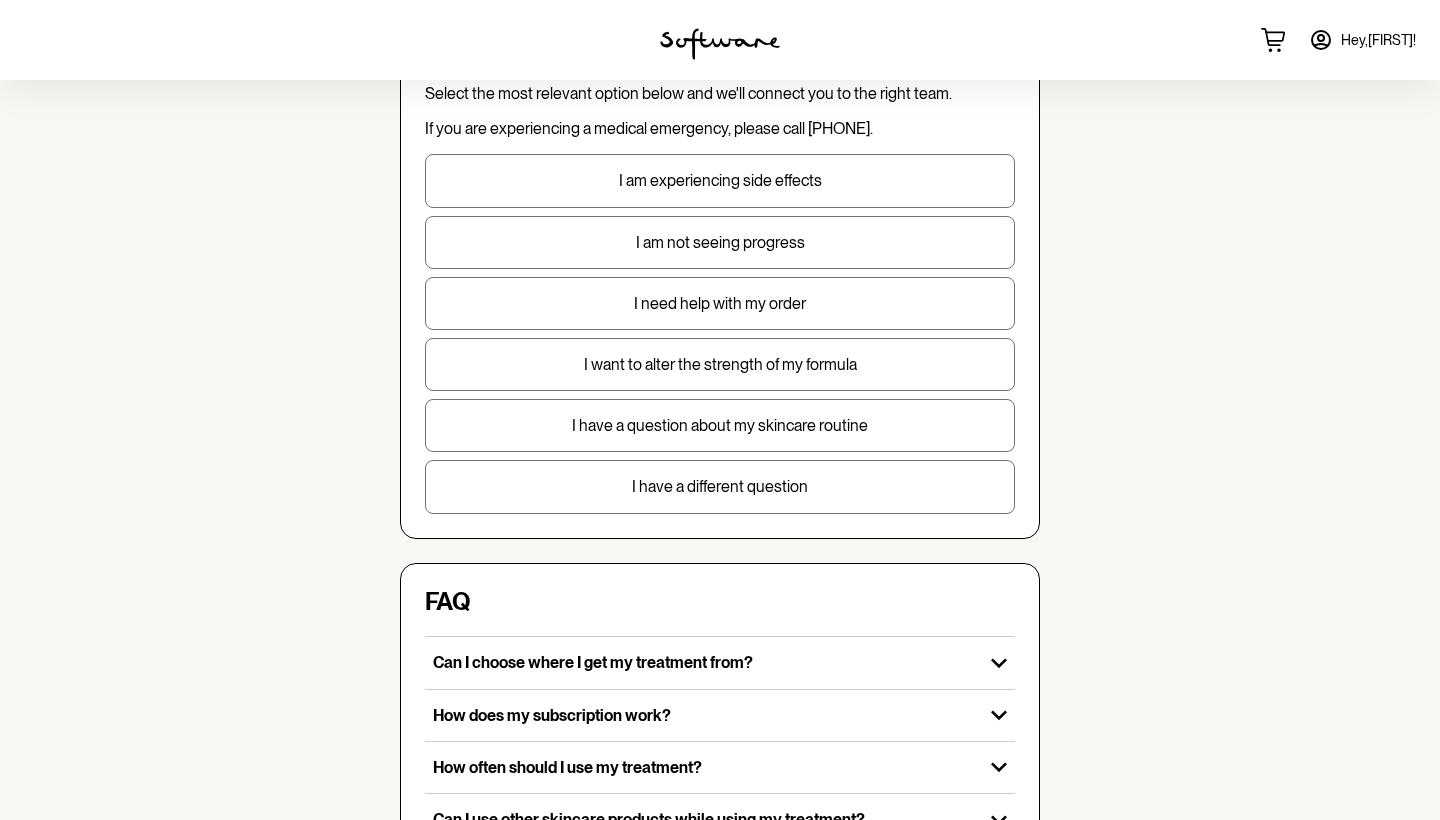 scroll, scrollTop: 156, scrollLeft: 0, axis: vertical 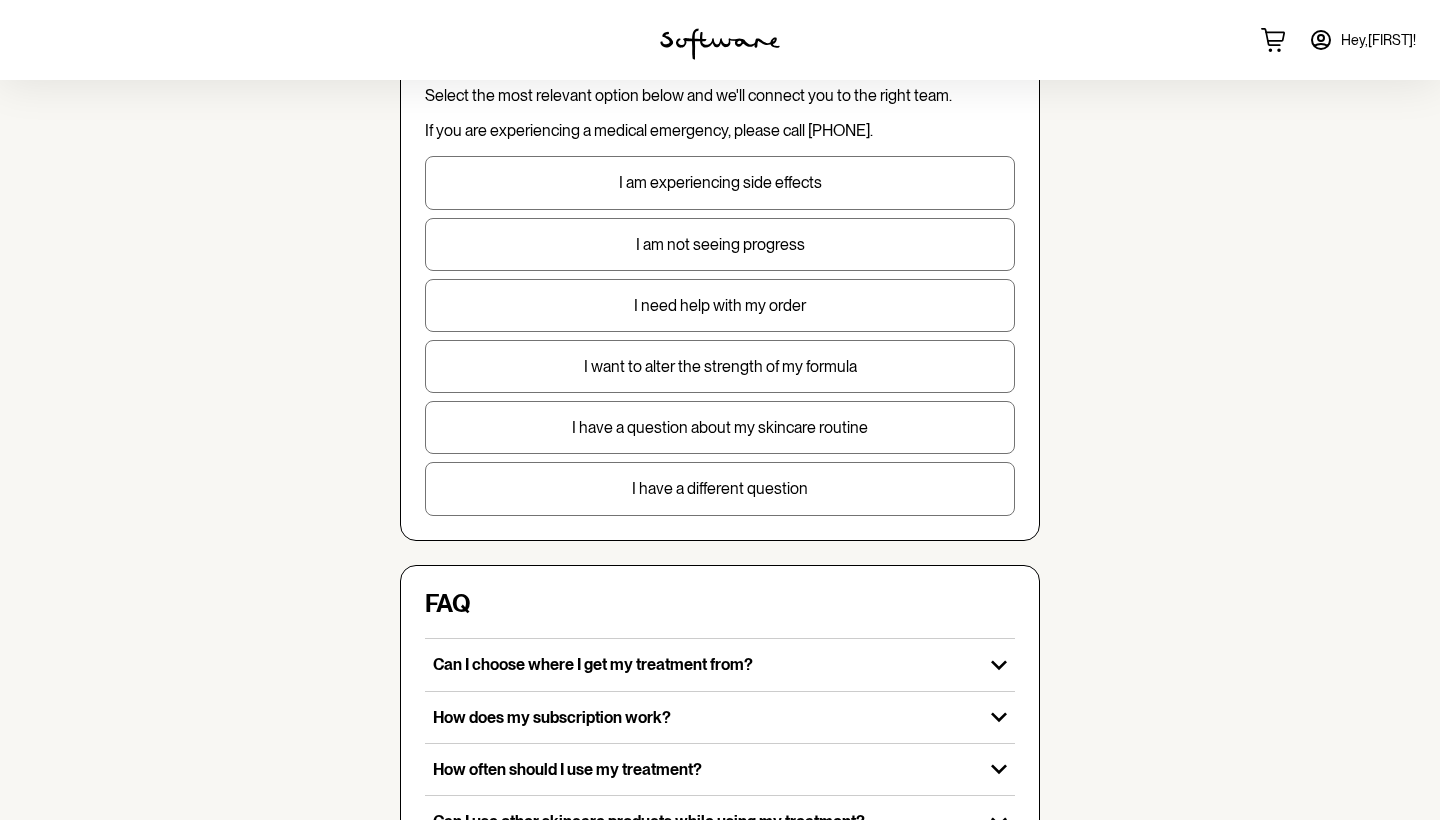 click on "I have a question about my skincare routine" at bounding box center [720, 427] 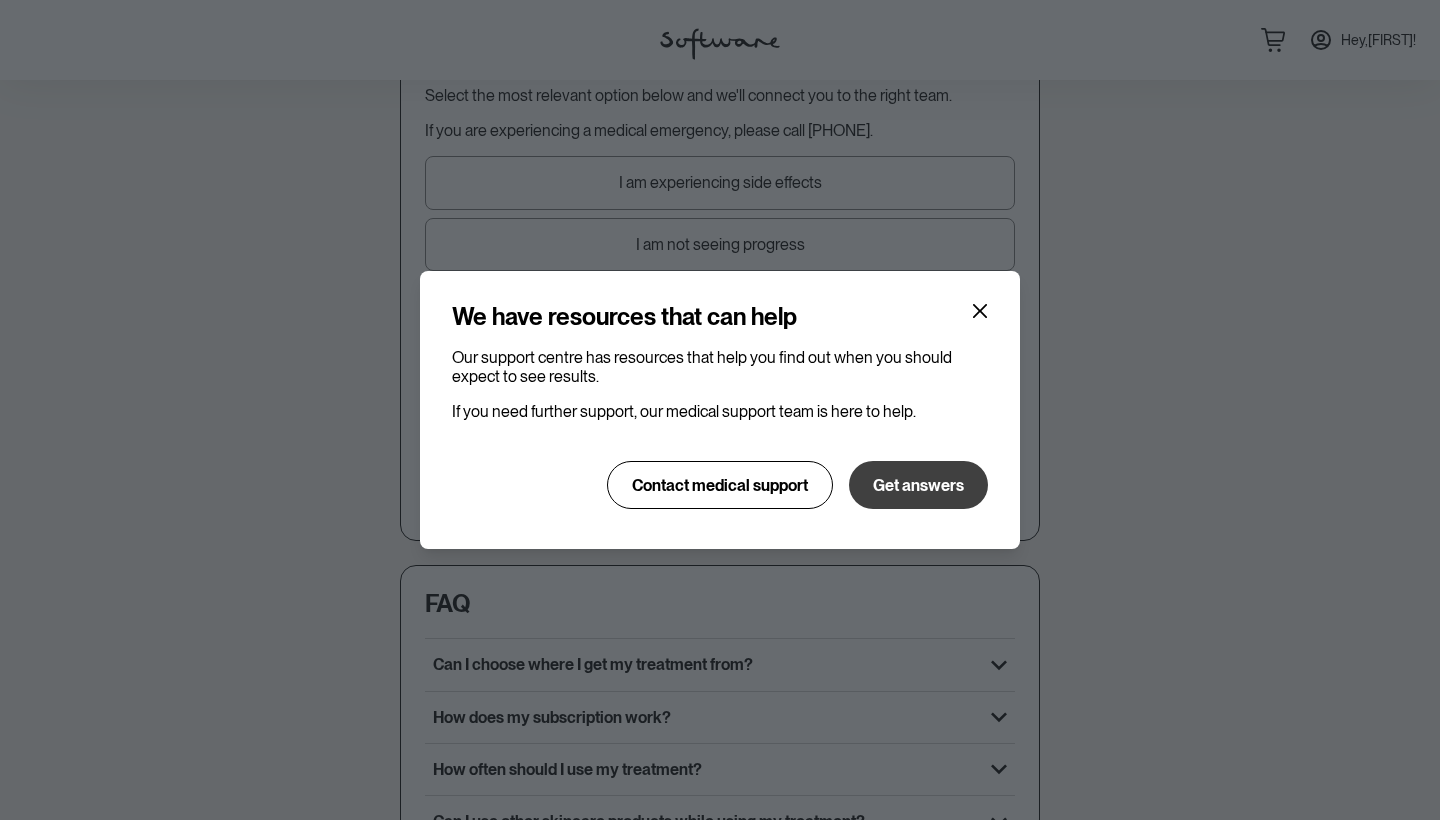 click on "Get answers" at bounding box center [918, 485] 